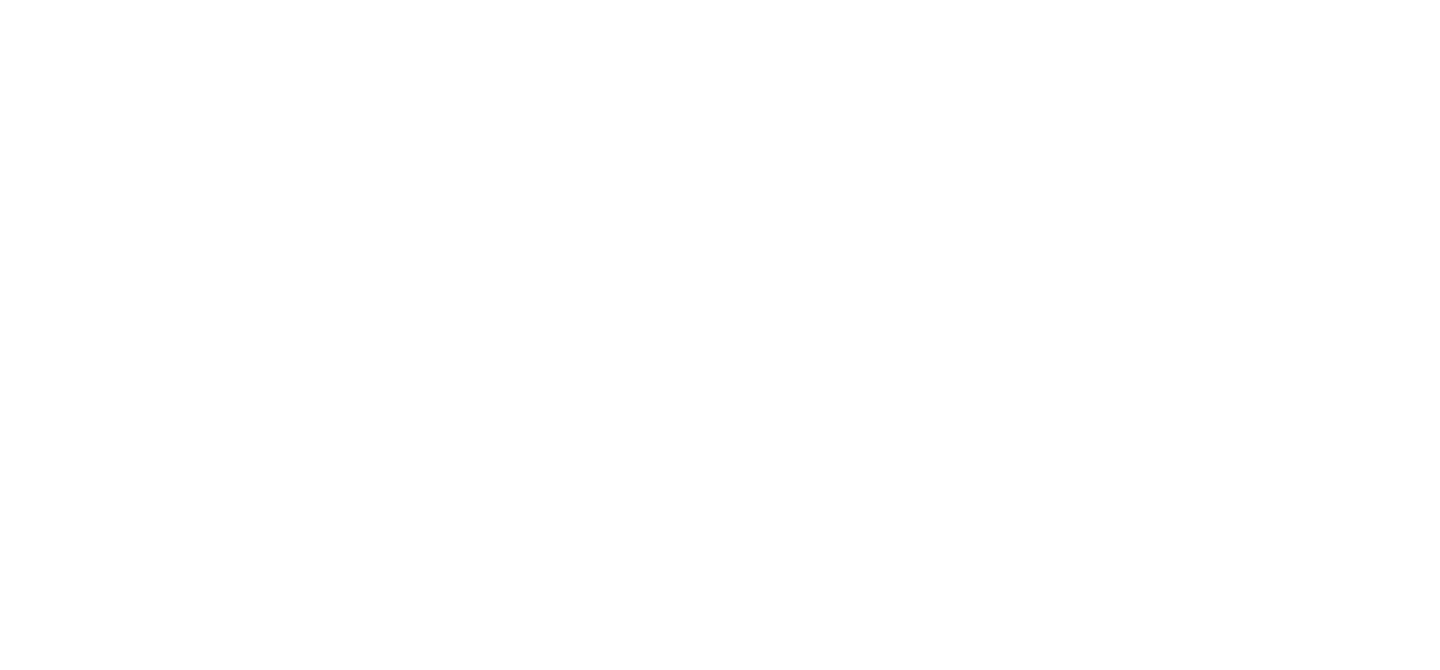 scroll, scrollTop: 0, scrollLeft: 0, axis: both 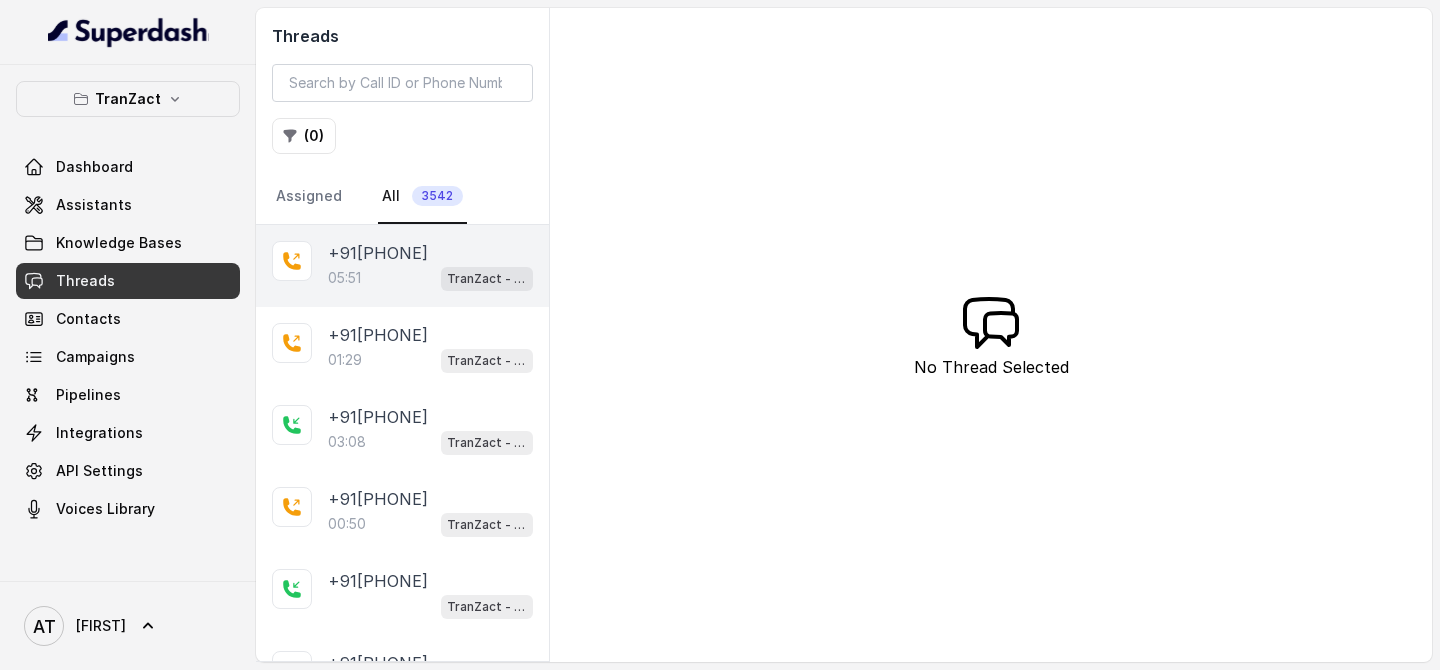 click on "[TIME] TranZact - Outbound Call Assistant" at bounding box center (430, 278) 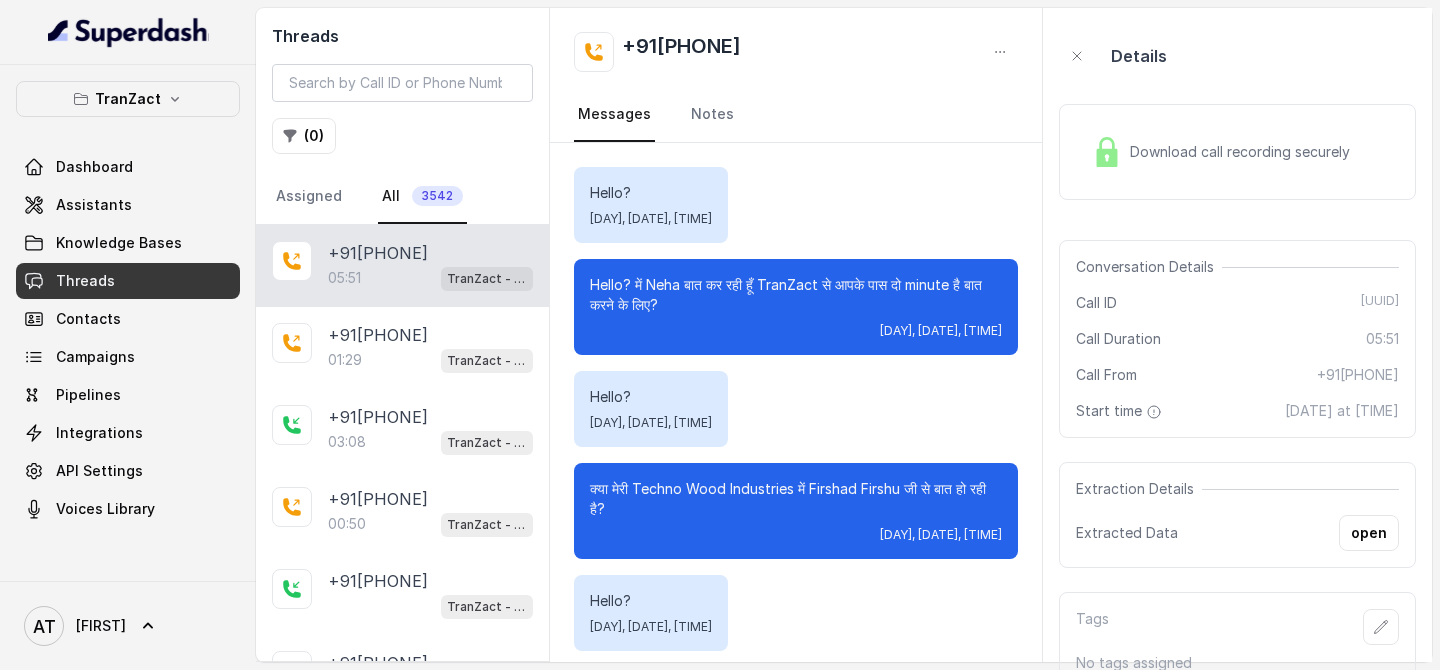 scroll, scrollTop: 7245, scrollLeft: 0, axis: vertical 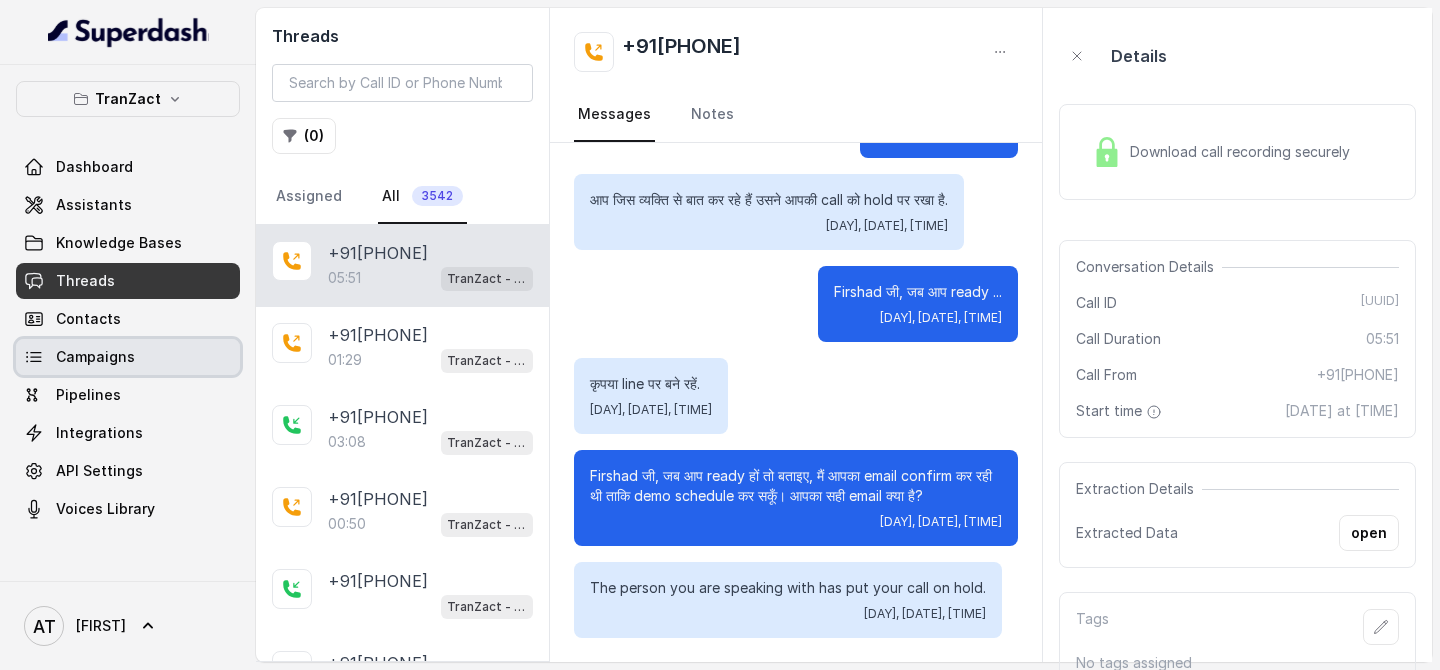 click on "Campaigns" at bounding box center (95, 357) 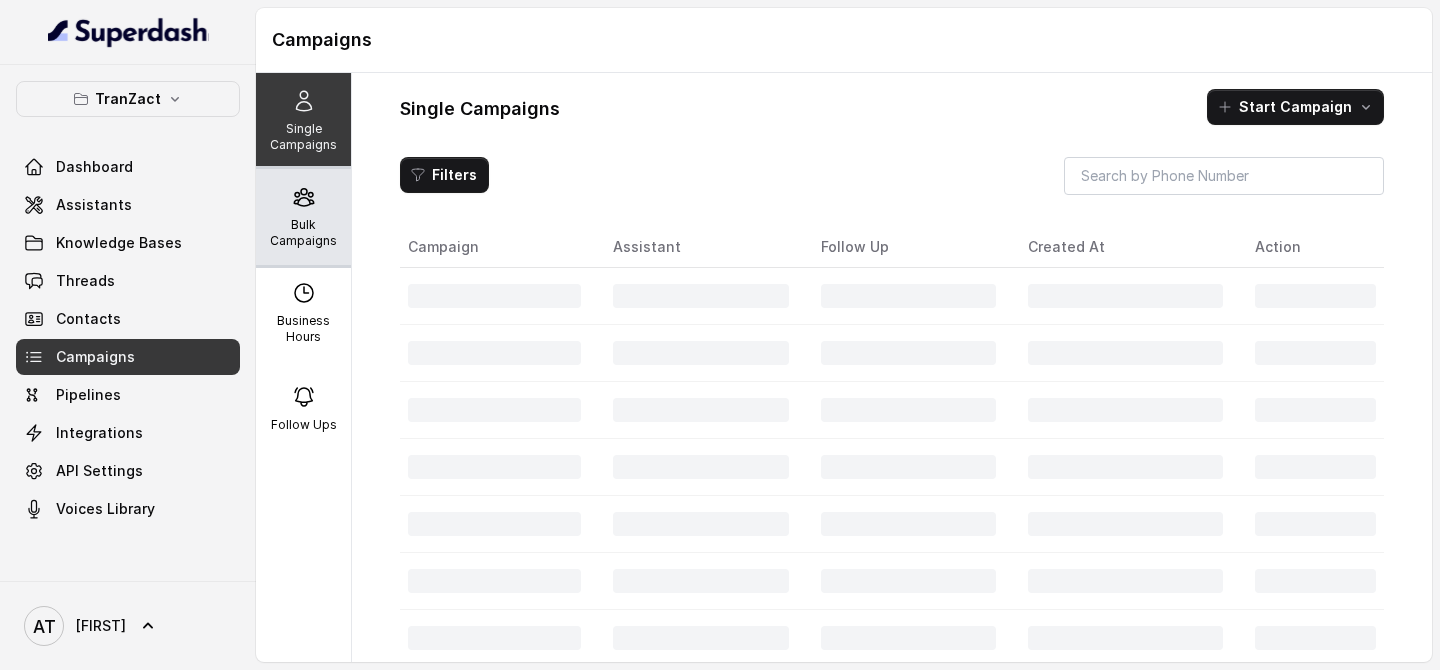 click on "Bulk Campaigns" at bounding box center (303, 233) 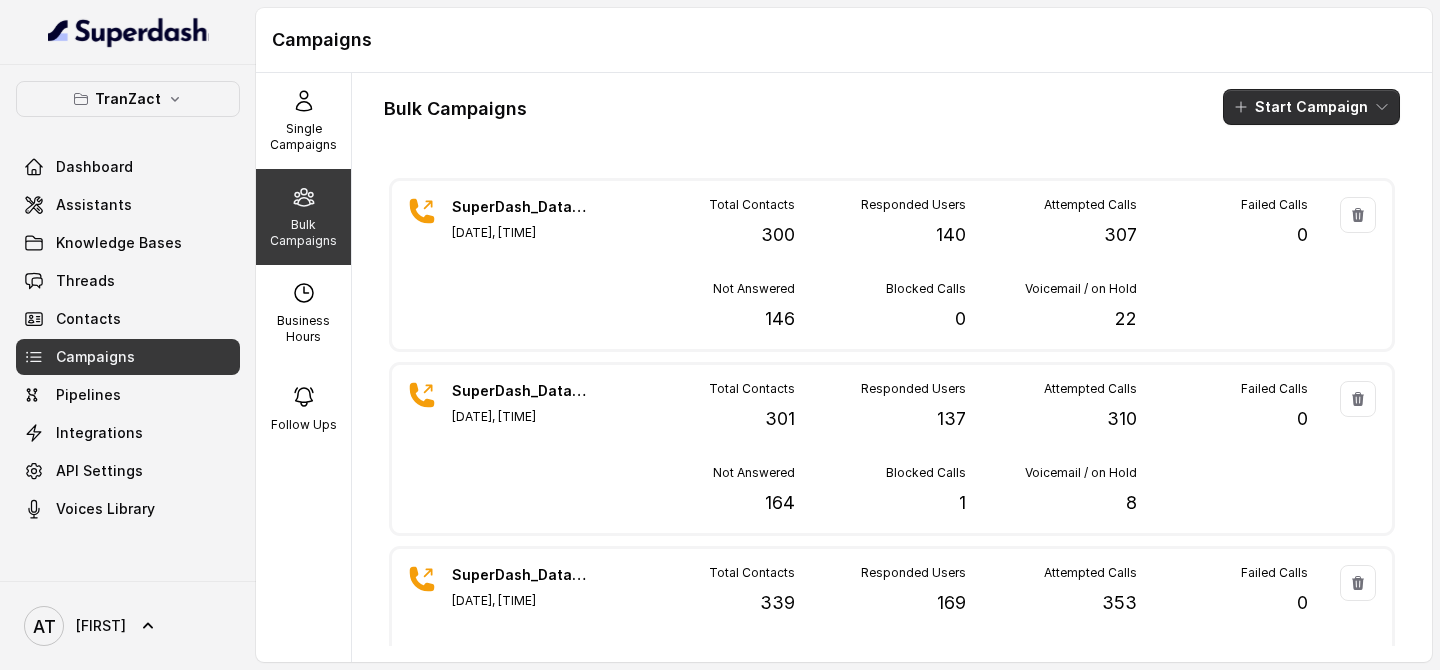 click on "Start Campaign" at bounding box center (1311, 107) 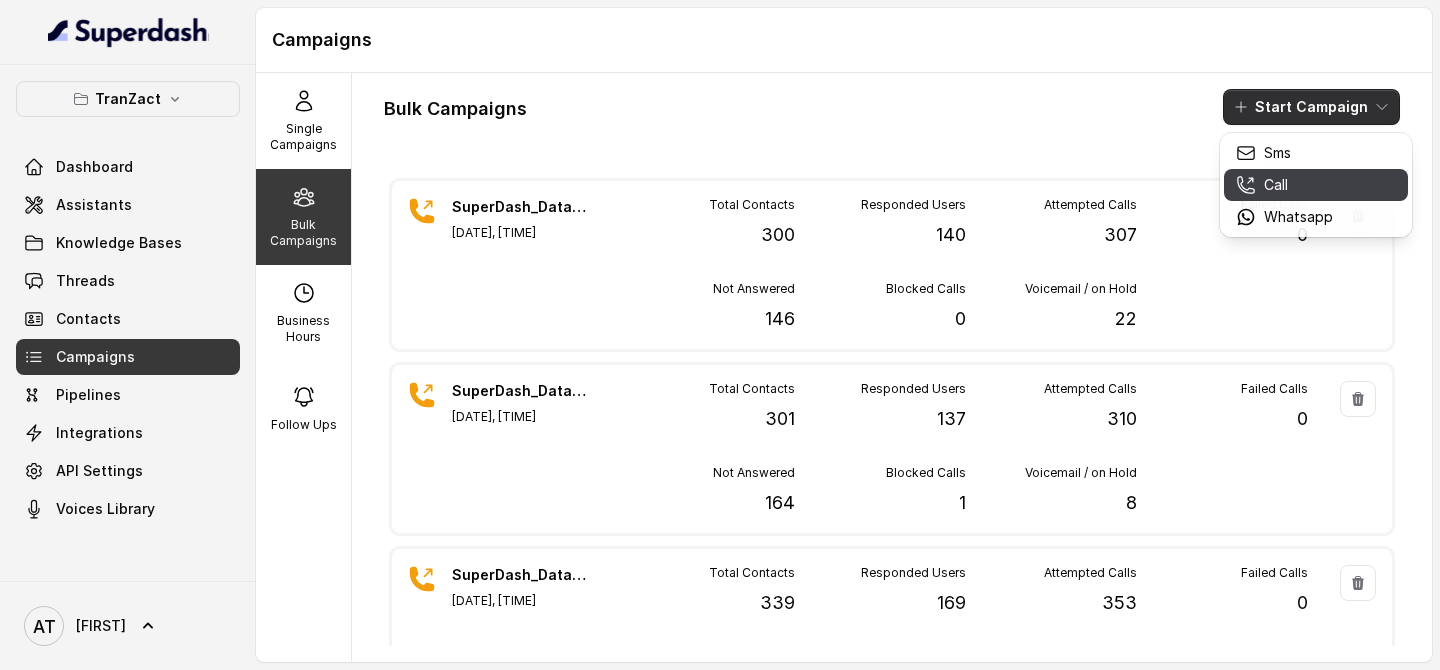 click on "Call" at bounding box center (1276, 185) 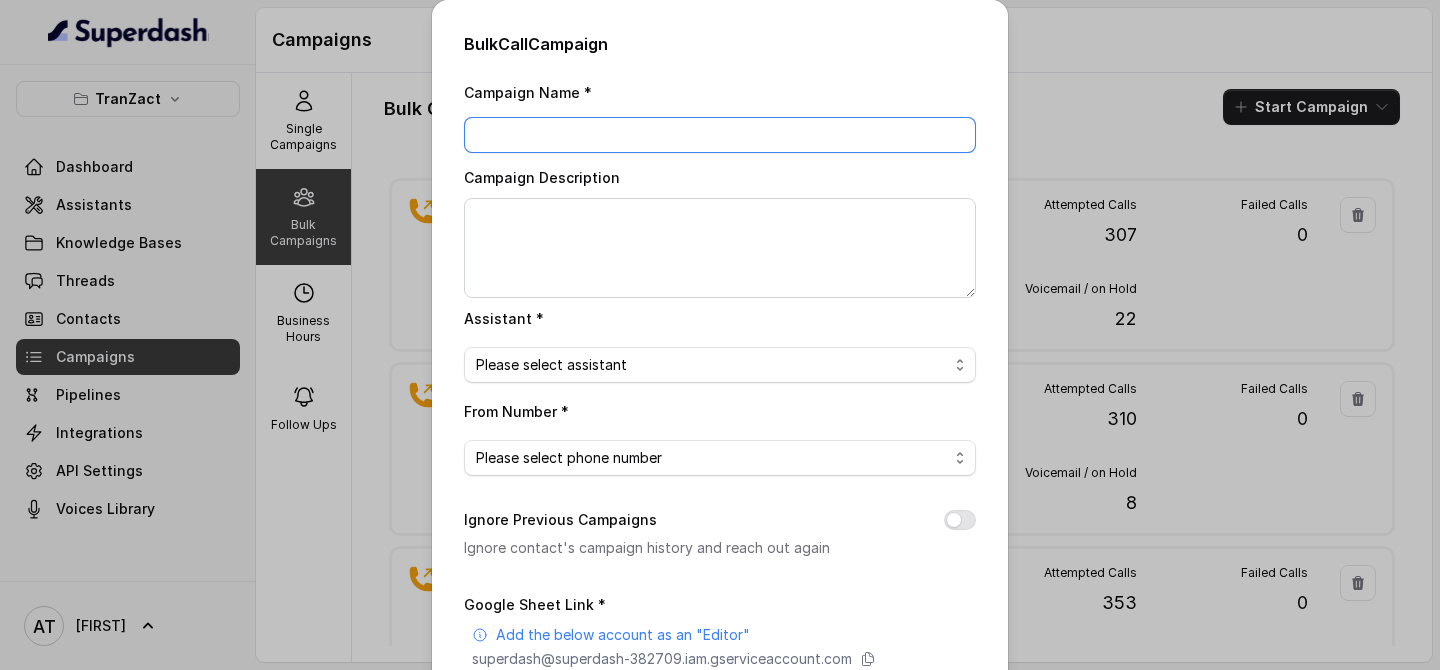 click on "Campaign Name *" at bounding box center (720, 135) 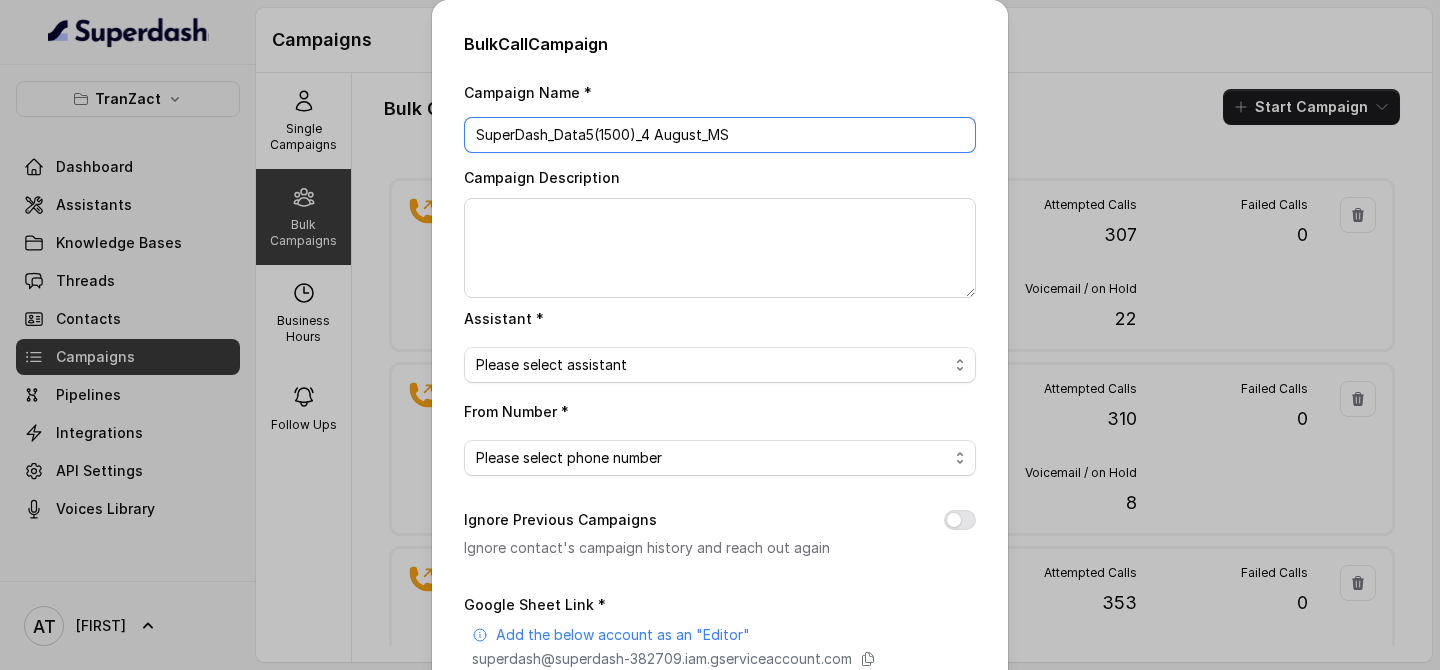 type on "SuperDash_Data5(1500)_4 August_MS" 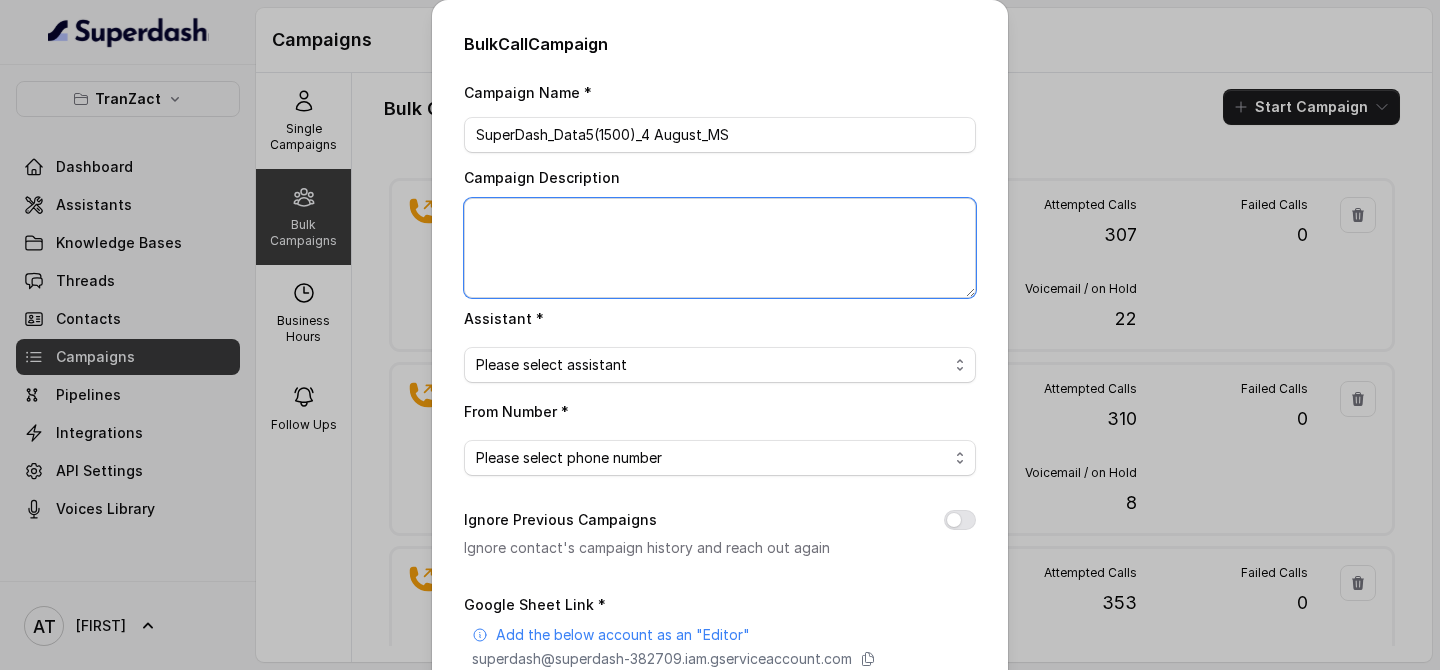 click on "Campaign Description" at bounding box center [720, 248] 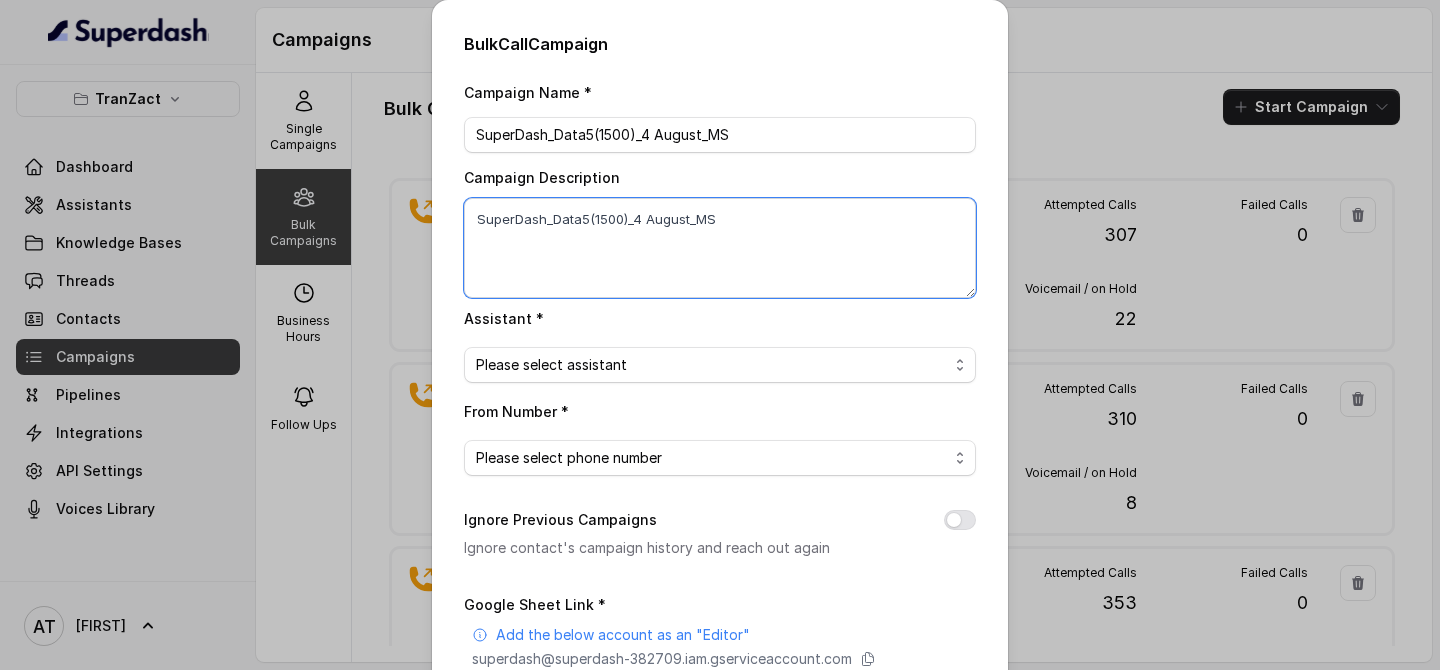 scroll, scrollTop: 140, scrollLeft: 0, axis: vertical 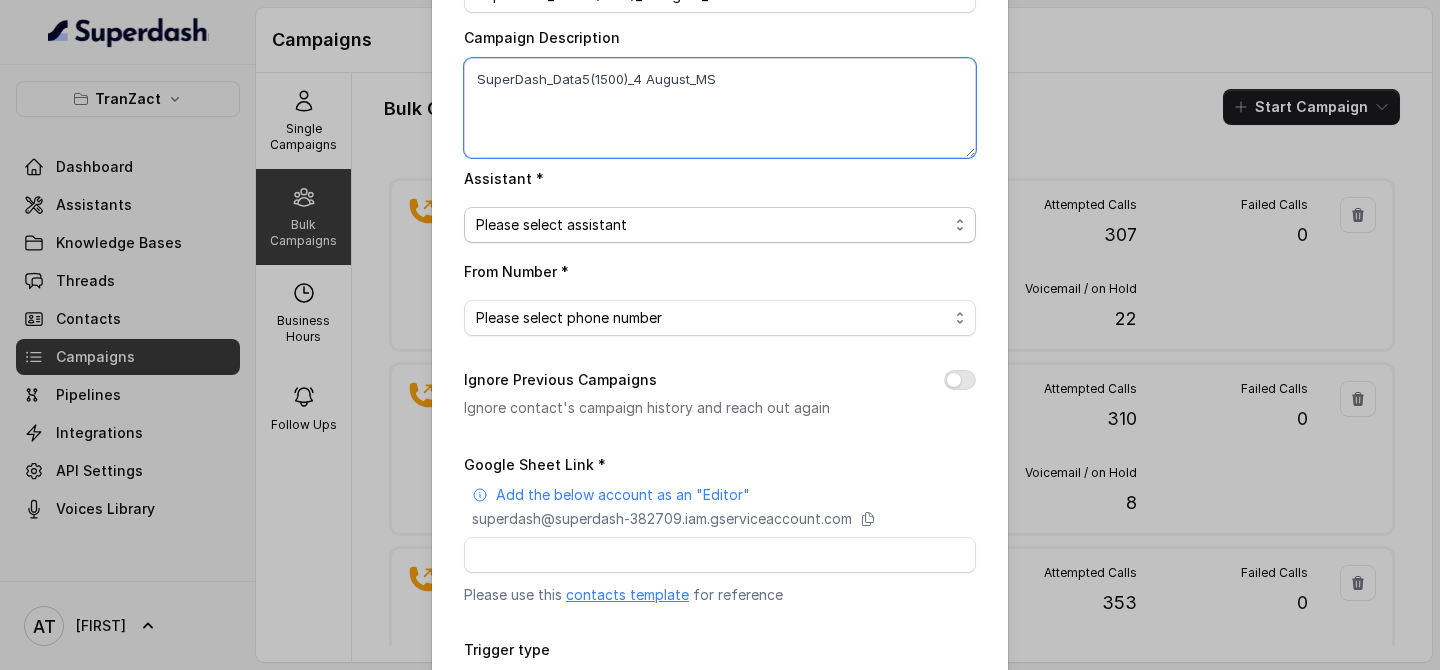 type on "SuperDash_Data5(1500)_4 August_MS" 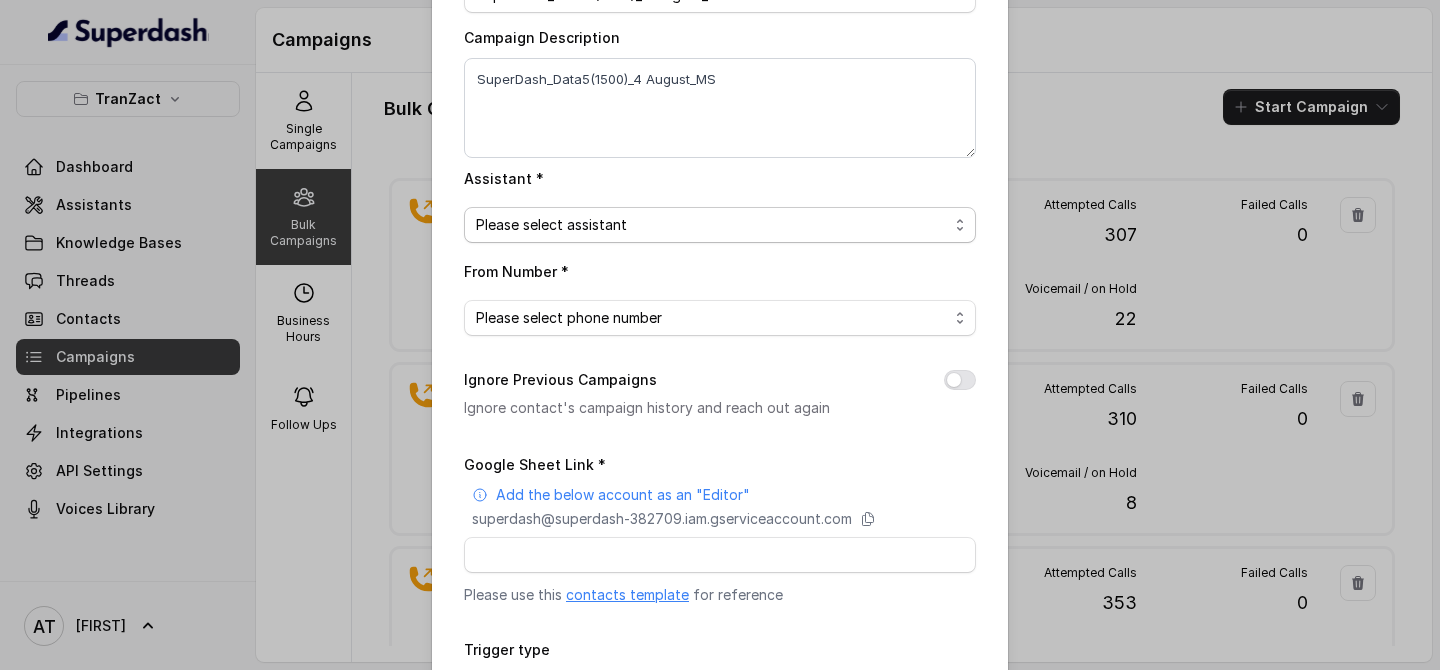 click on "Please select assistant" at bounding box center (551, 225) 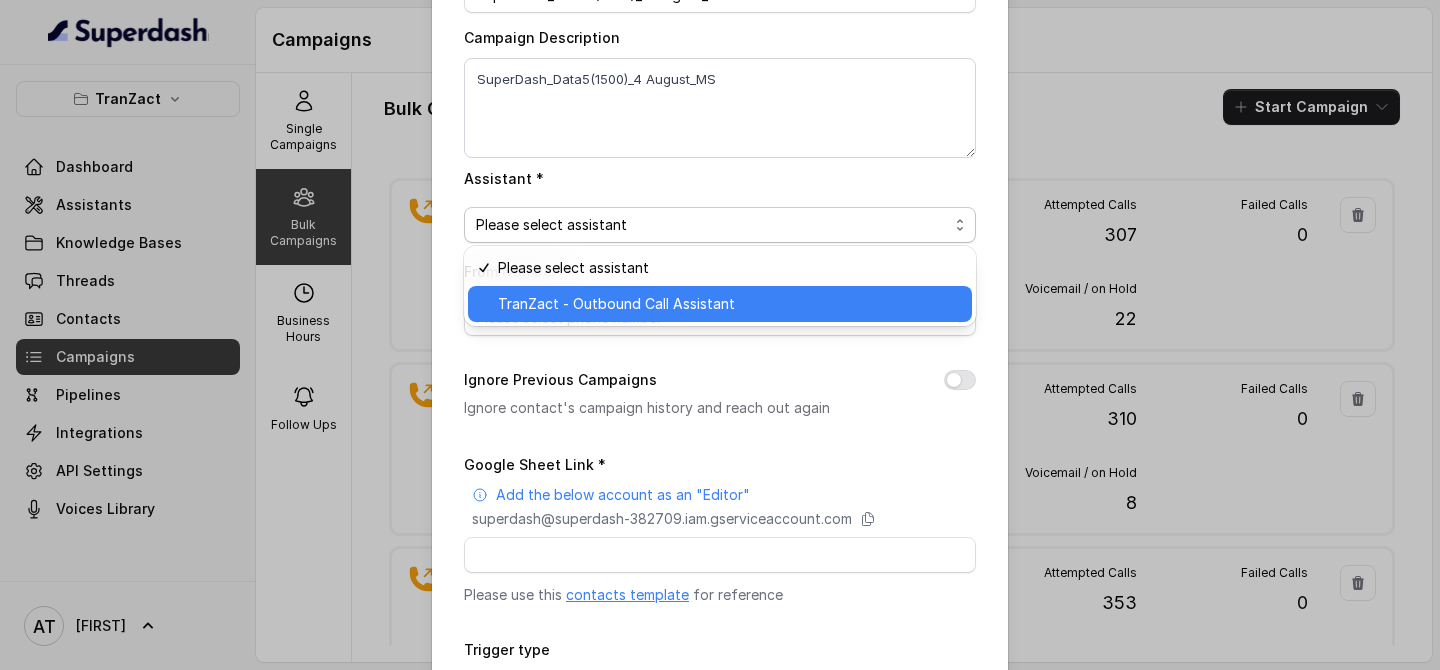 click on "TranZact - Outbound Call Assistant" at bounding box center [616, 304] 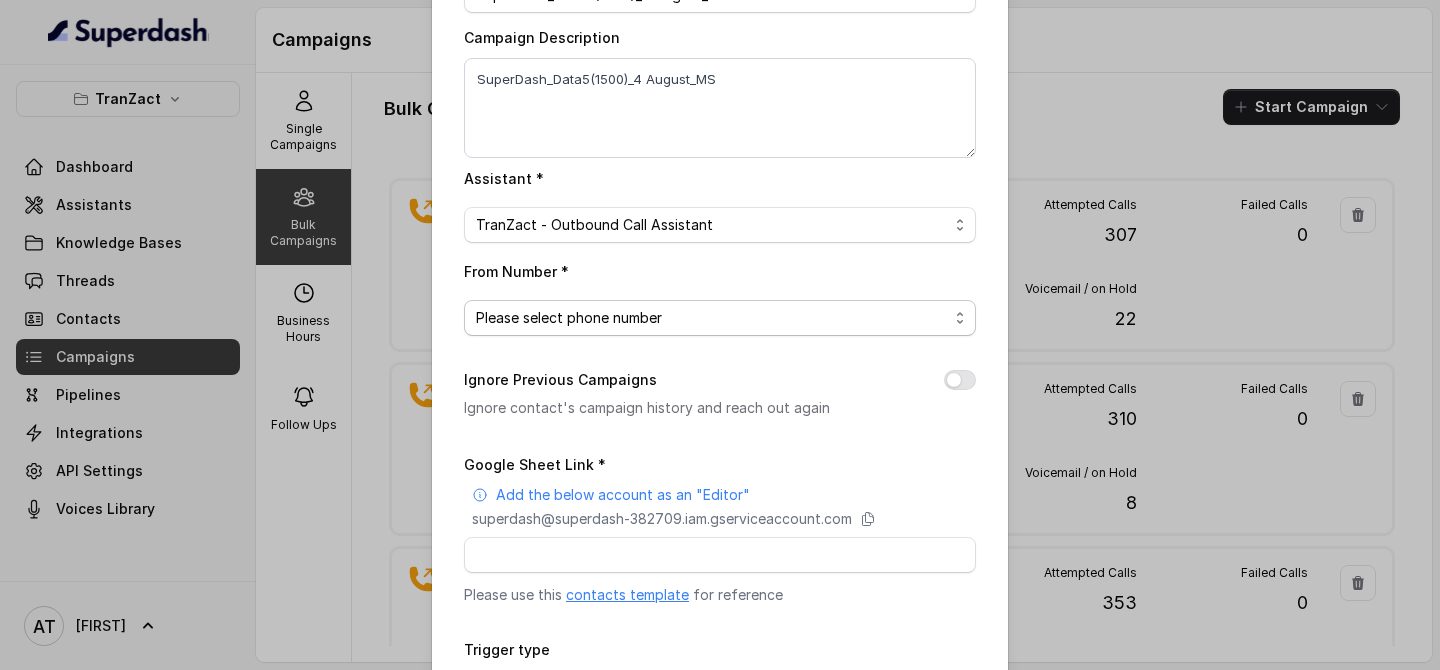 click on "Please select phone number" at bounding box center [720, 318] 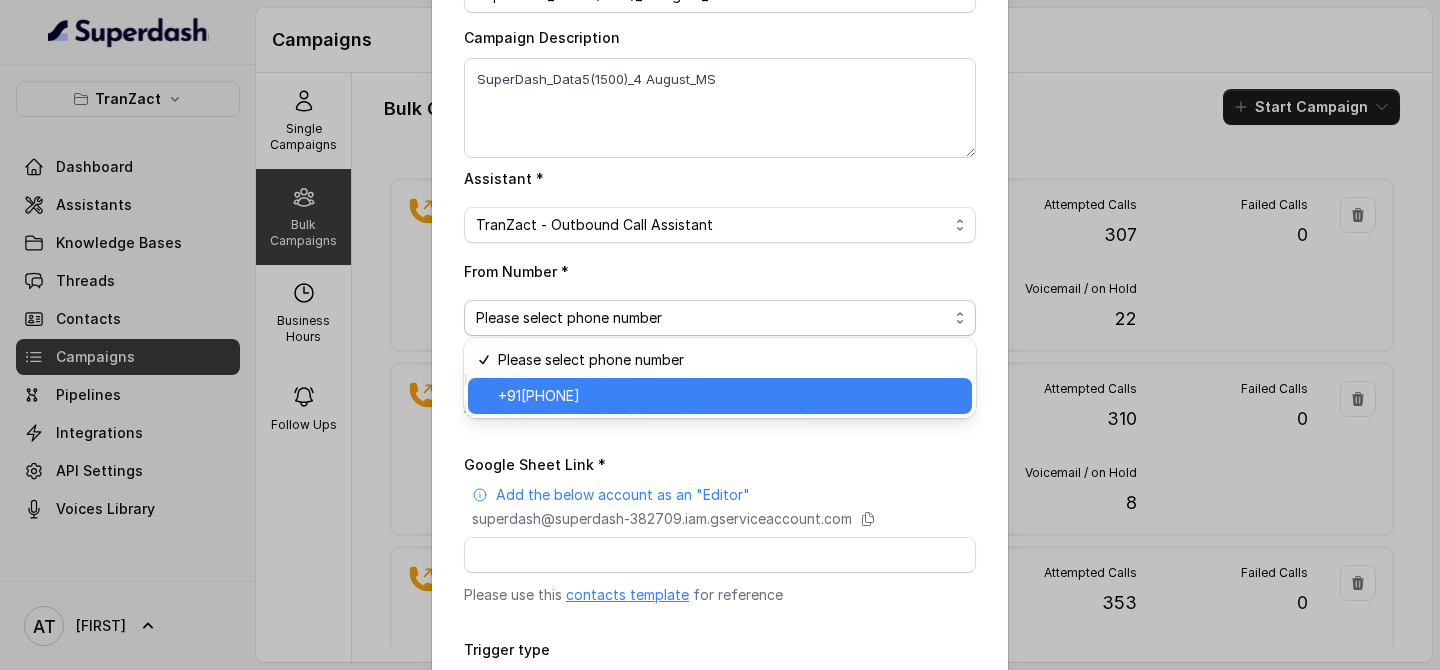 click on "+91[PHONE]" at bounding box center [539, 396] 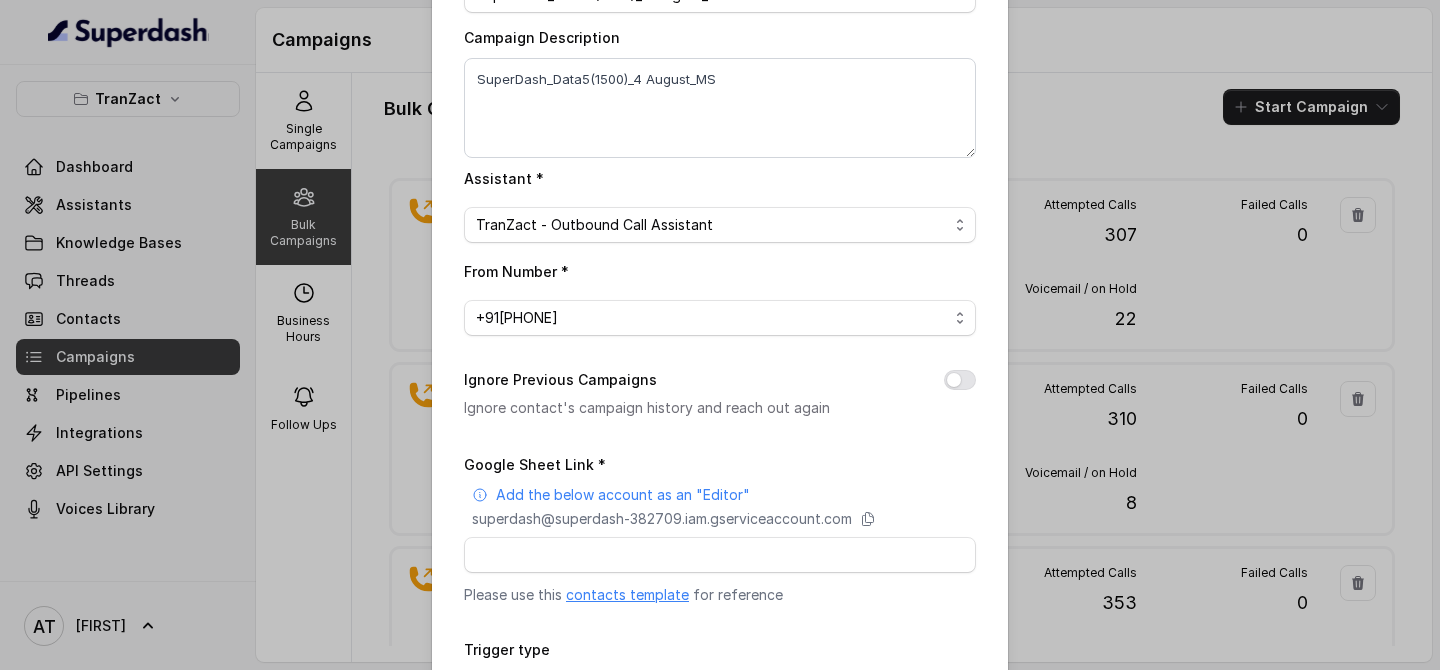 scroll, scrollTop: 297, scrollLeft: 0, axis: vertical 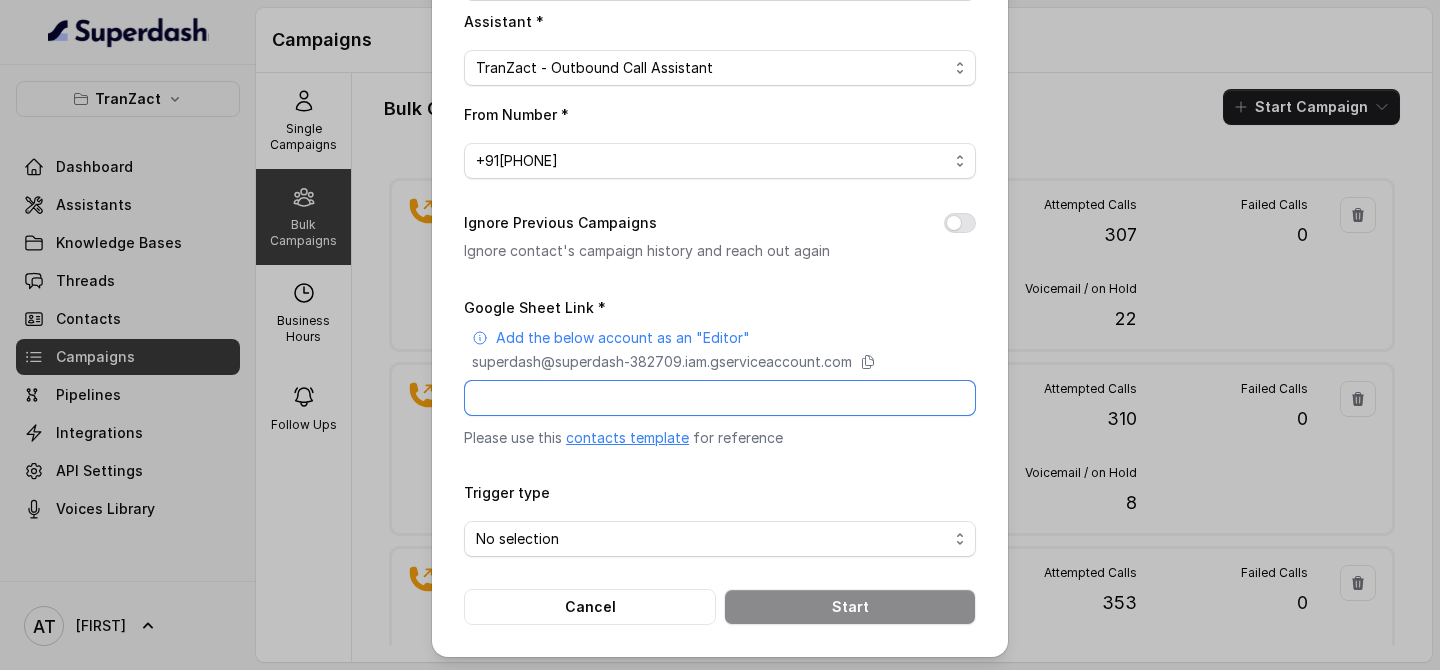 click on "Google Sheet Link *" at bounding box center (720, 398) 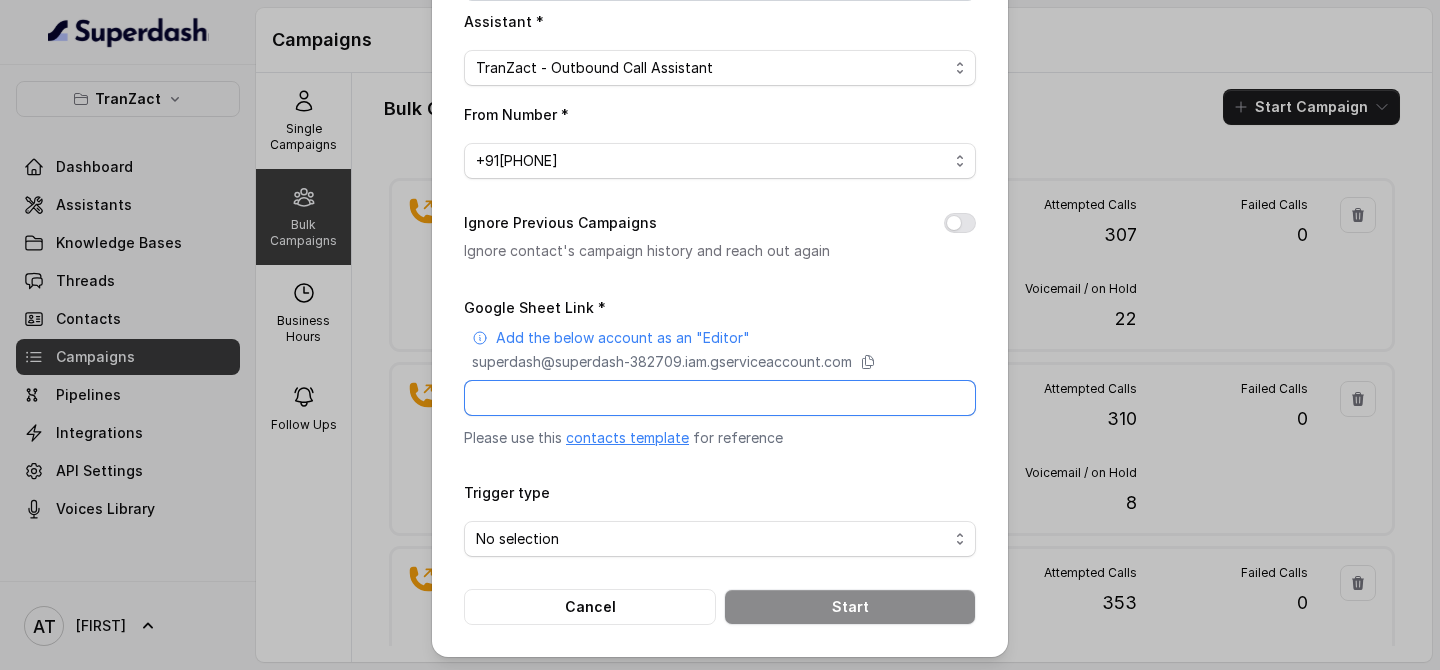 paste on "https://docs.google.com/spreadsheets/d/1F8J_QEPTcnFRKl9xjedAi3FJxAVVLsw0iDoZAq5zSgs/edit?gid=0#gid=0" 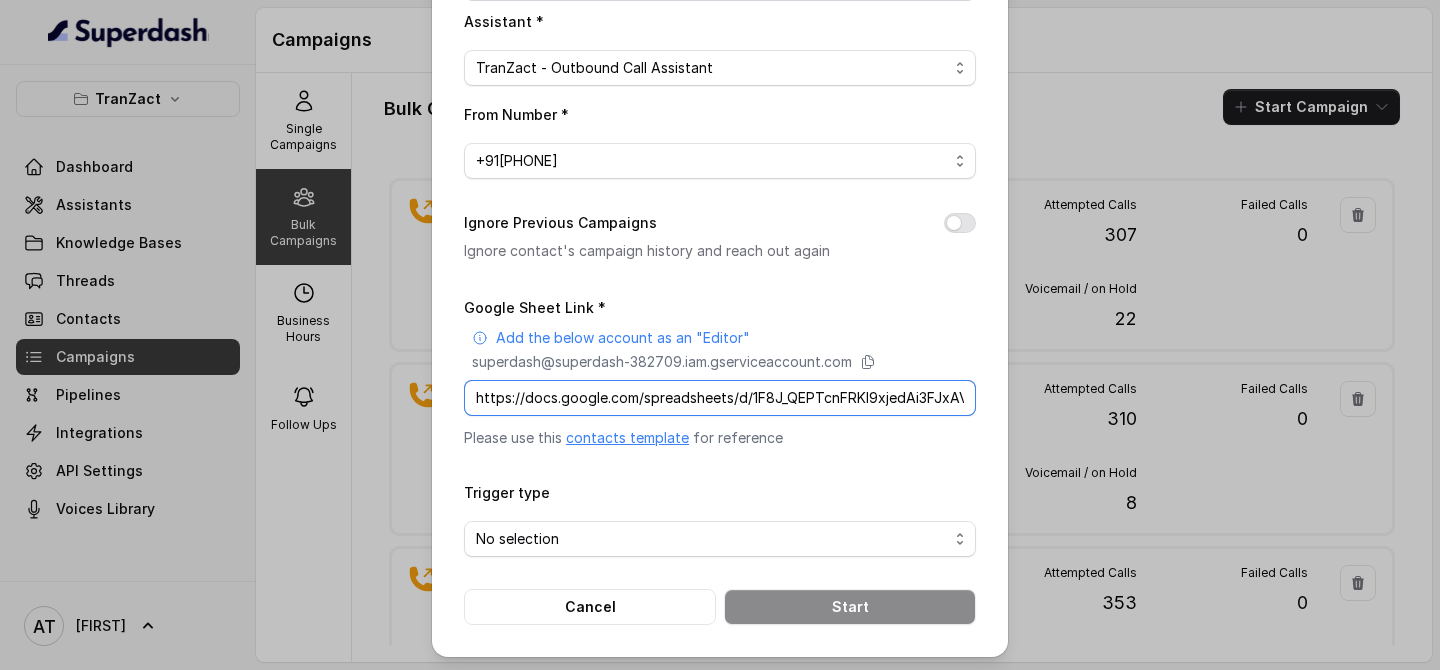 scroll, scrollTop: 0, scrollLeft: 263, axis: horizontal 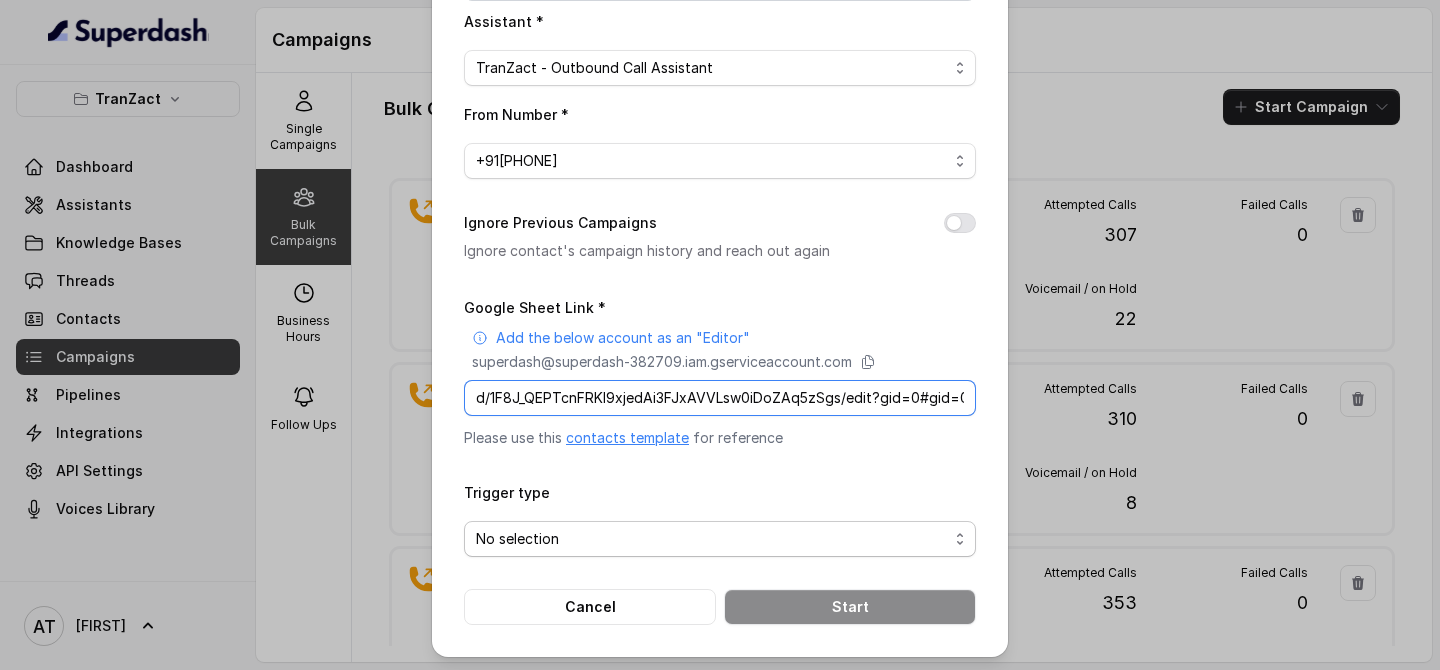 type on "https://docs.google.com/spreadsheets/d/1F8J_QEPTcnFRKl9xjedAi3FJxAVVLsw0iDoZAq5zSgs/edit?gid=0#gid=0" 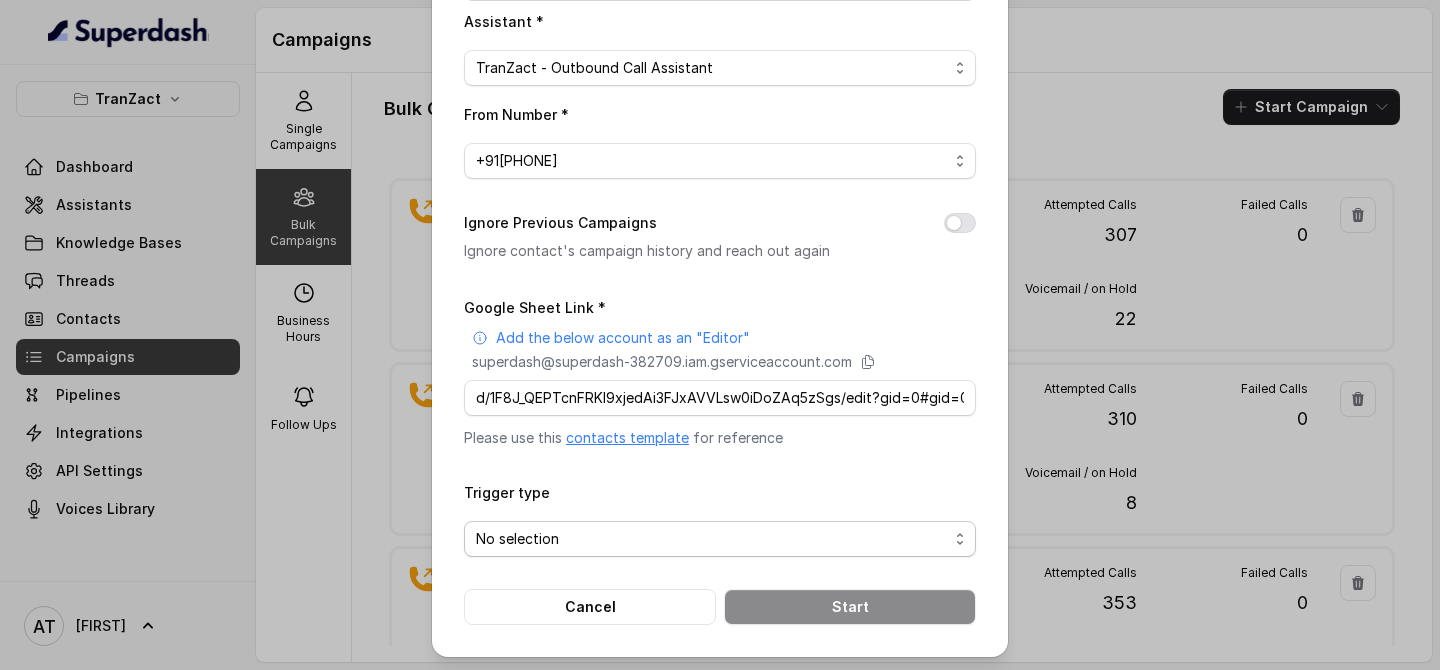 click on "No selection" at bounding box center [517, 539] 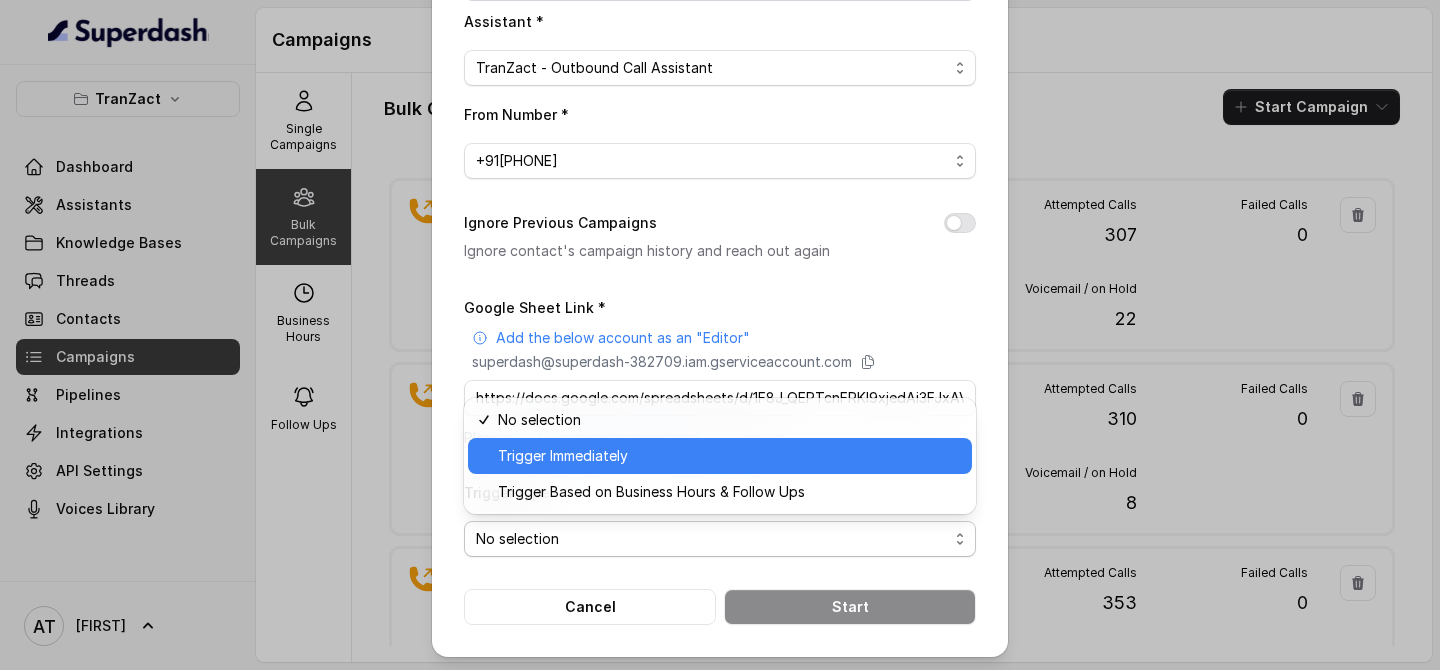 click on "Trigger Immediately" at bounding box center [563, 456] 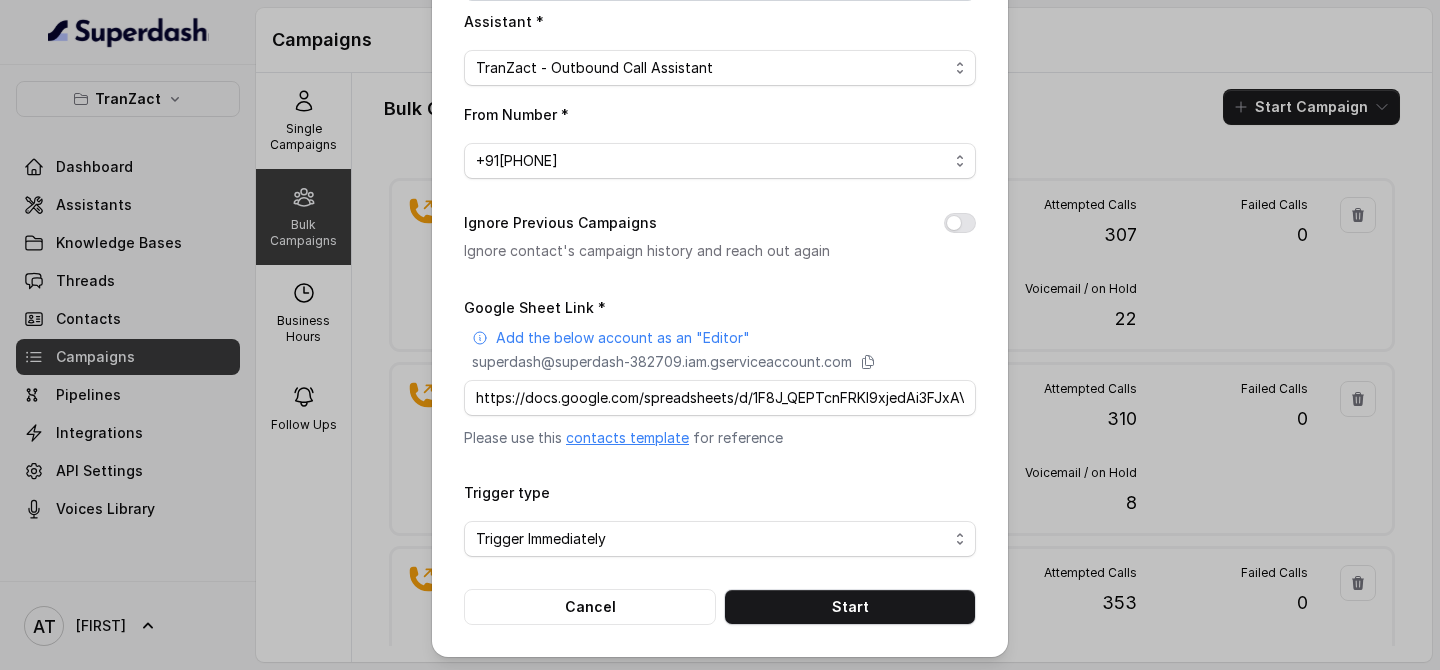 click on "Google Sheet Link * Add the below account as an "Editor" superdash@superdash-382709.iam.gserviceaccount.com https://docs.google.com/spreadsheets/d/1F8J_QEPTcnFRKl9xjedAi3FJxAVVLsw0iDoZAq5zSgs/edit?gid=0#gid=0 Please use this   contacts template   for reference Trigger type Trigger Immediately Cancel Start" at bounding box center [720, 460] 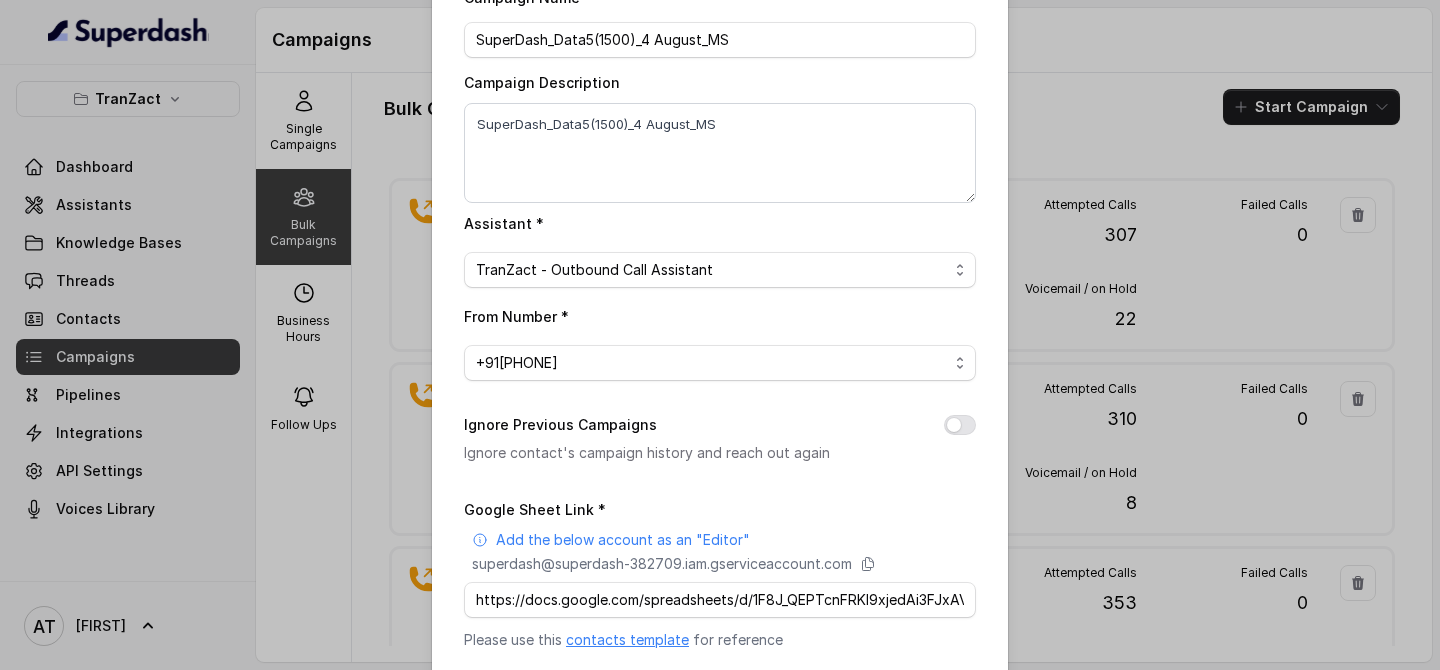 scroll, scrollTop: 297, scrollLeft: 0, axis: vertical 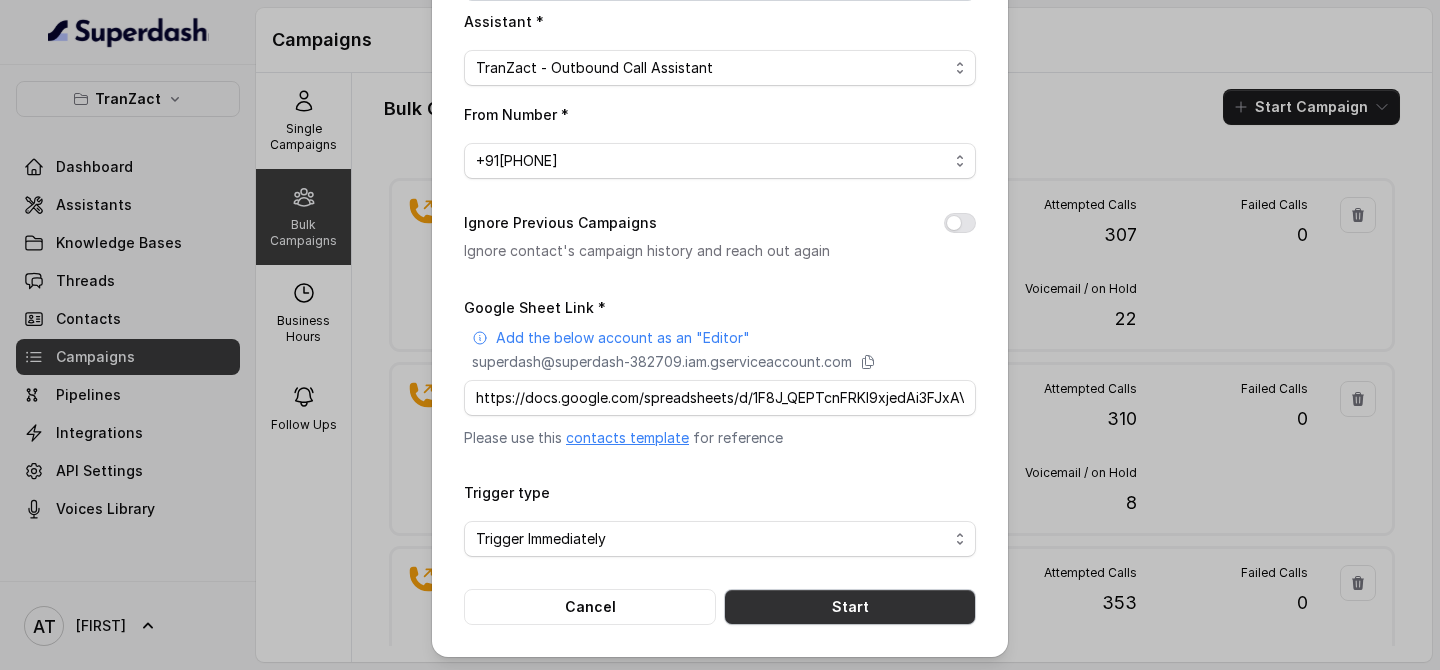 click on "Start" at bounding box center [850, 607] 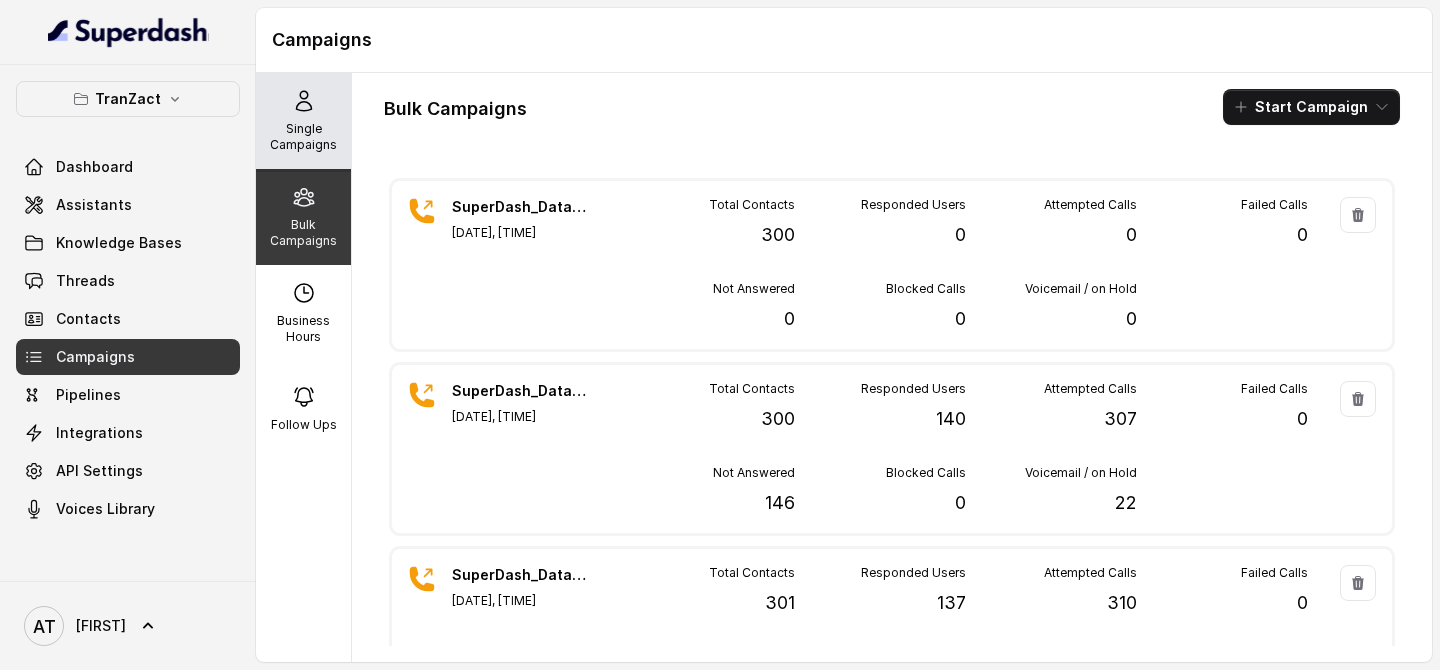 click on "Single Campaigns" at bounding box center [303, 137] 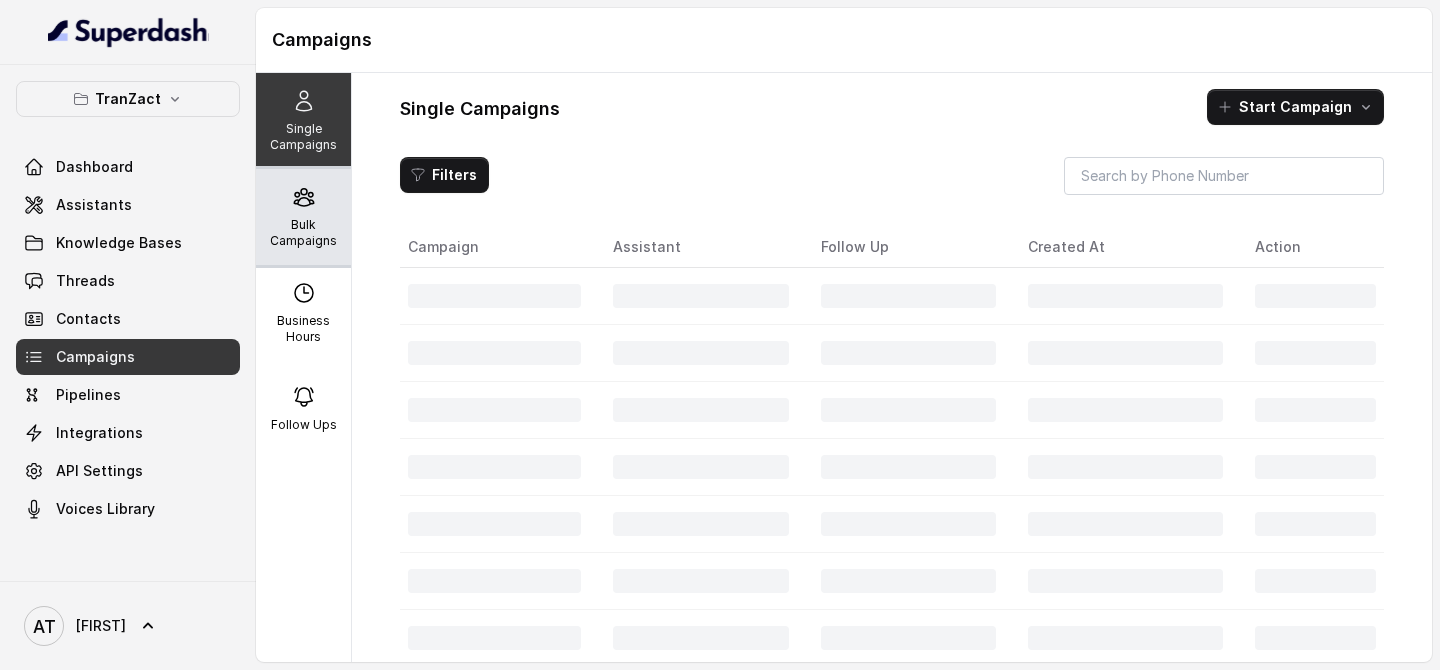 click on "Bulk Campaigns" at bounding box center [303, 233] 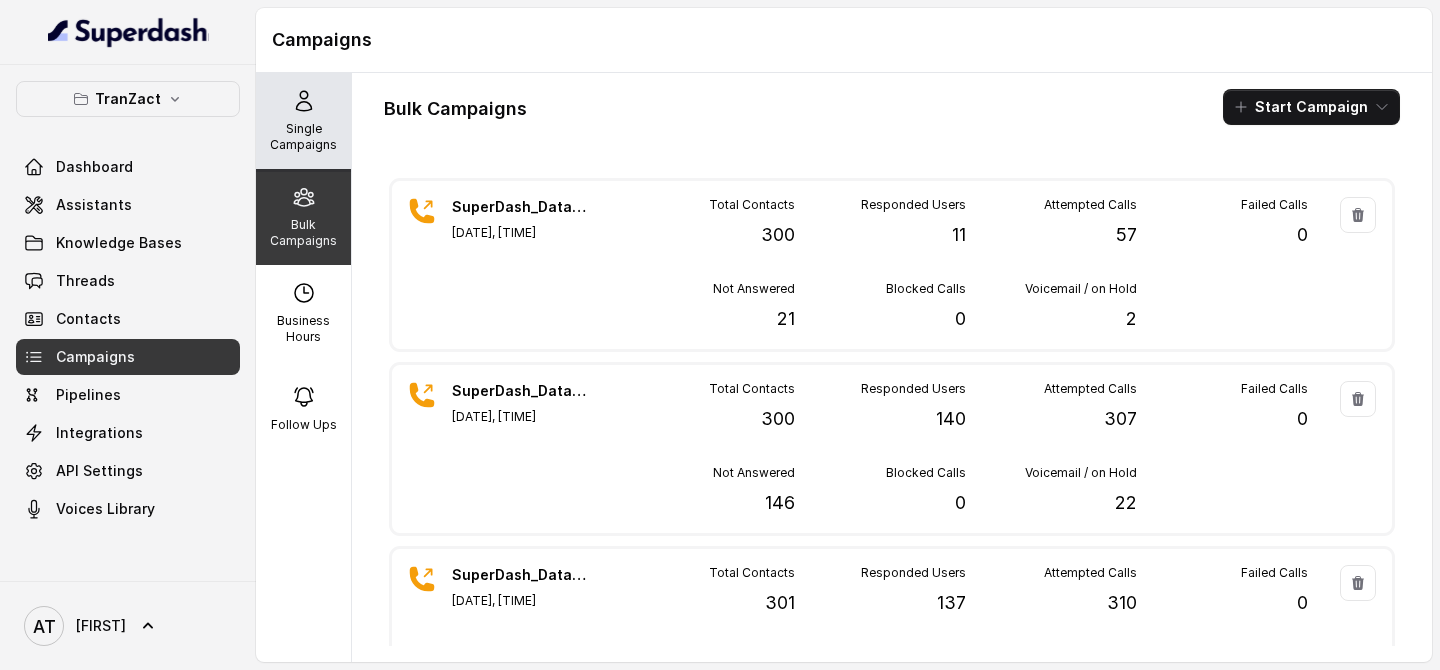 click on "Single Campaigns" at bounding box center [303, 121] 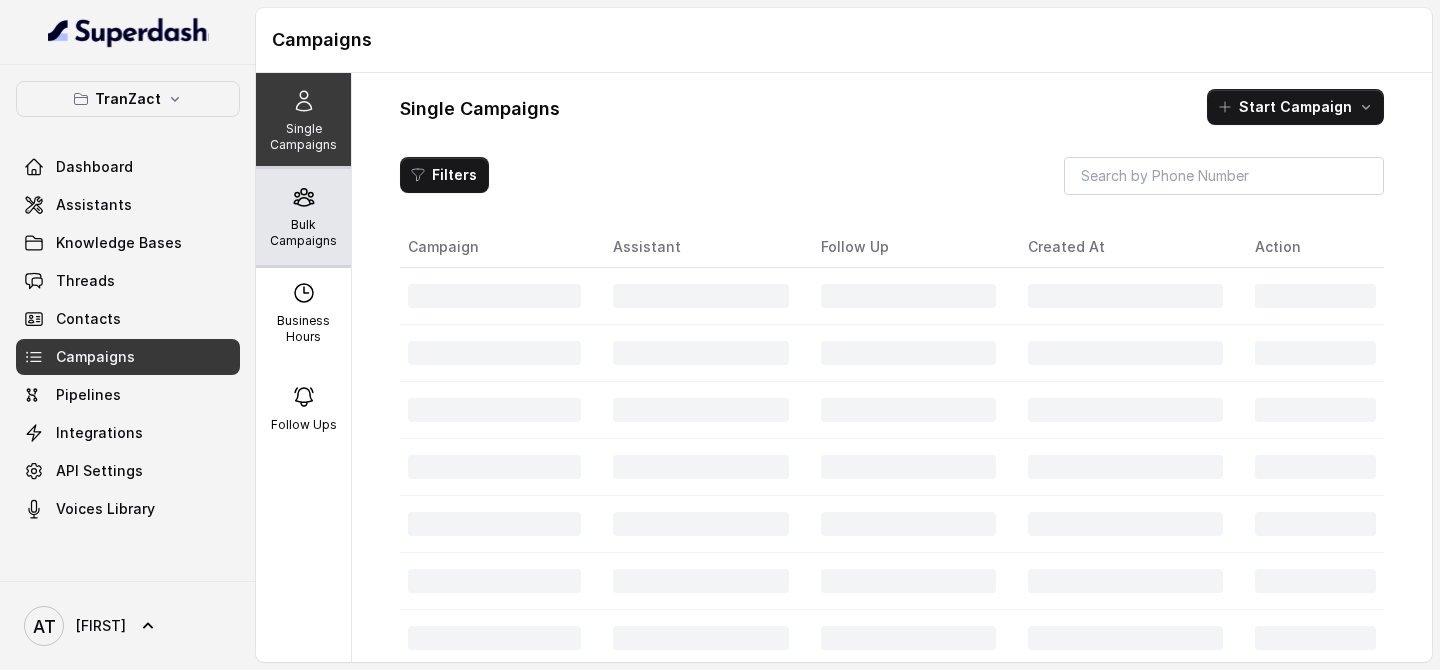 click on "Bulk Campaigns" at bounding box center [303, 233] 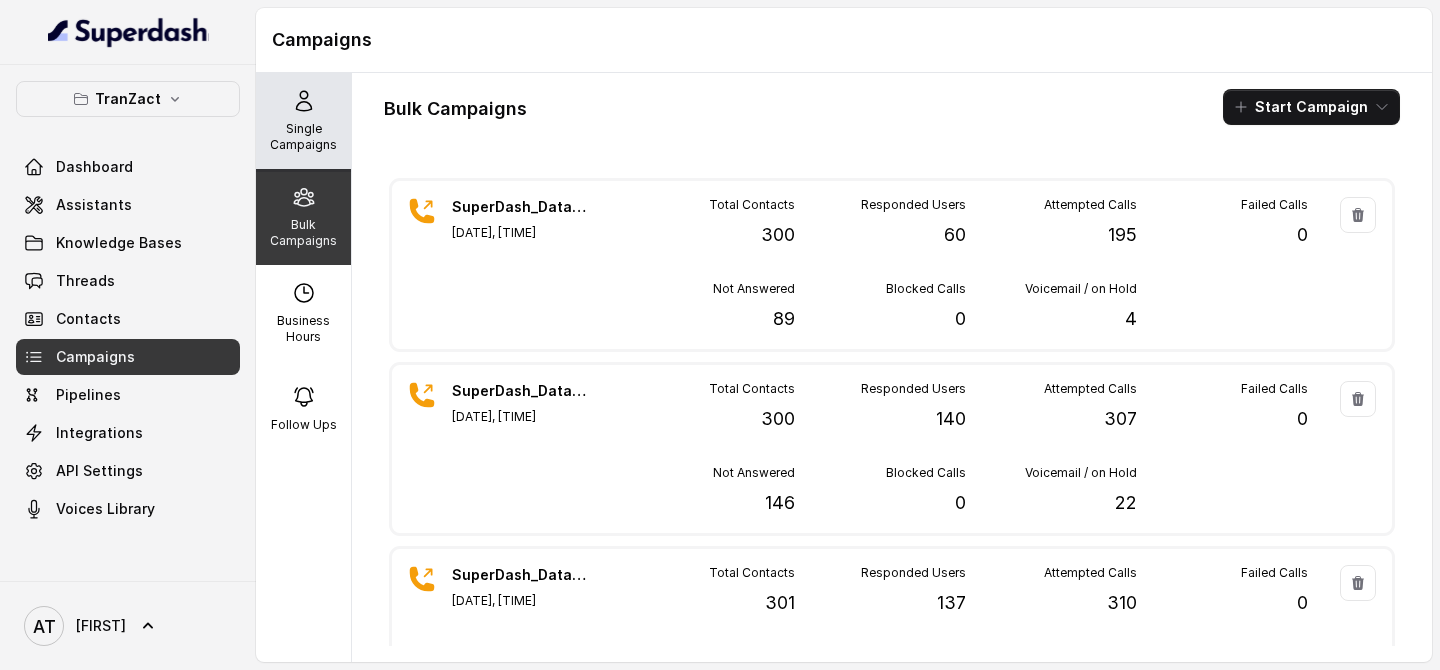 click on "Single Campaigns" at bounding box center (303, 121) 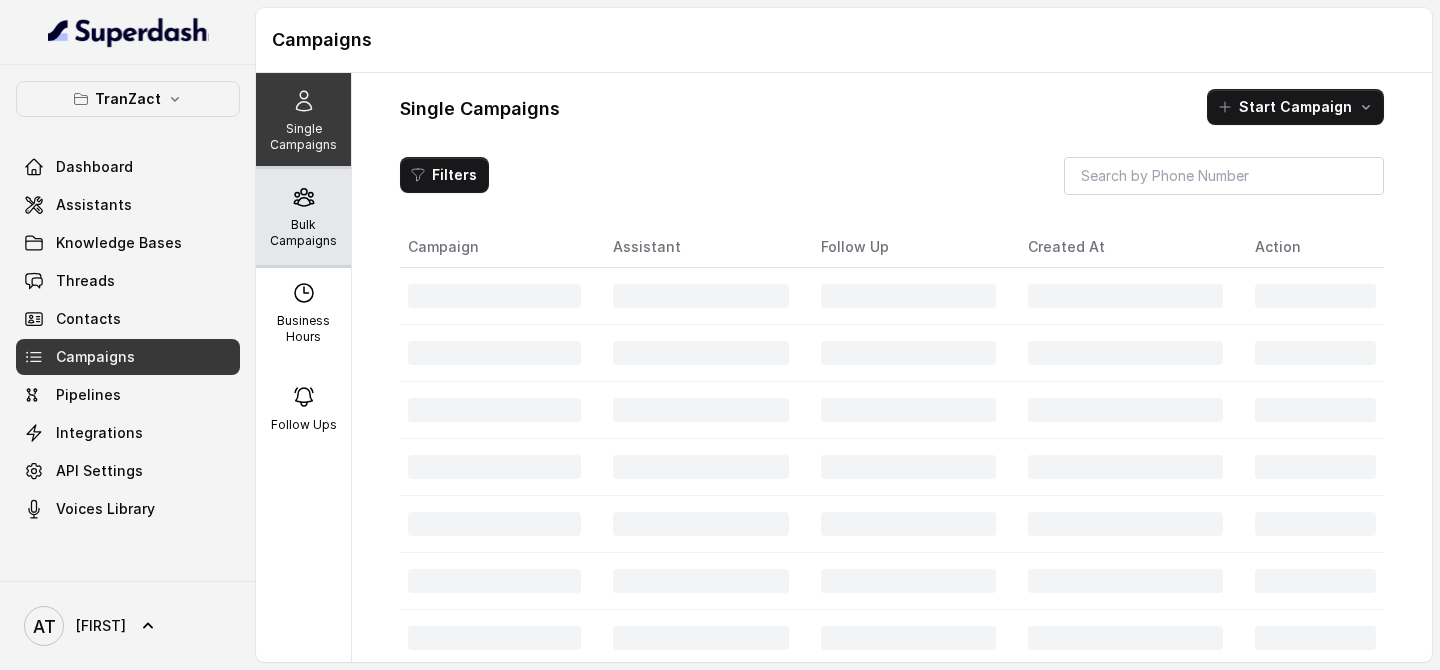 click on "Bulk Campaigns" at bounding box center [303, 217] 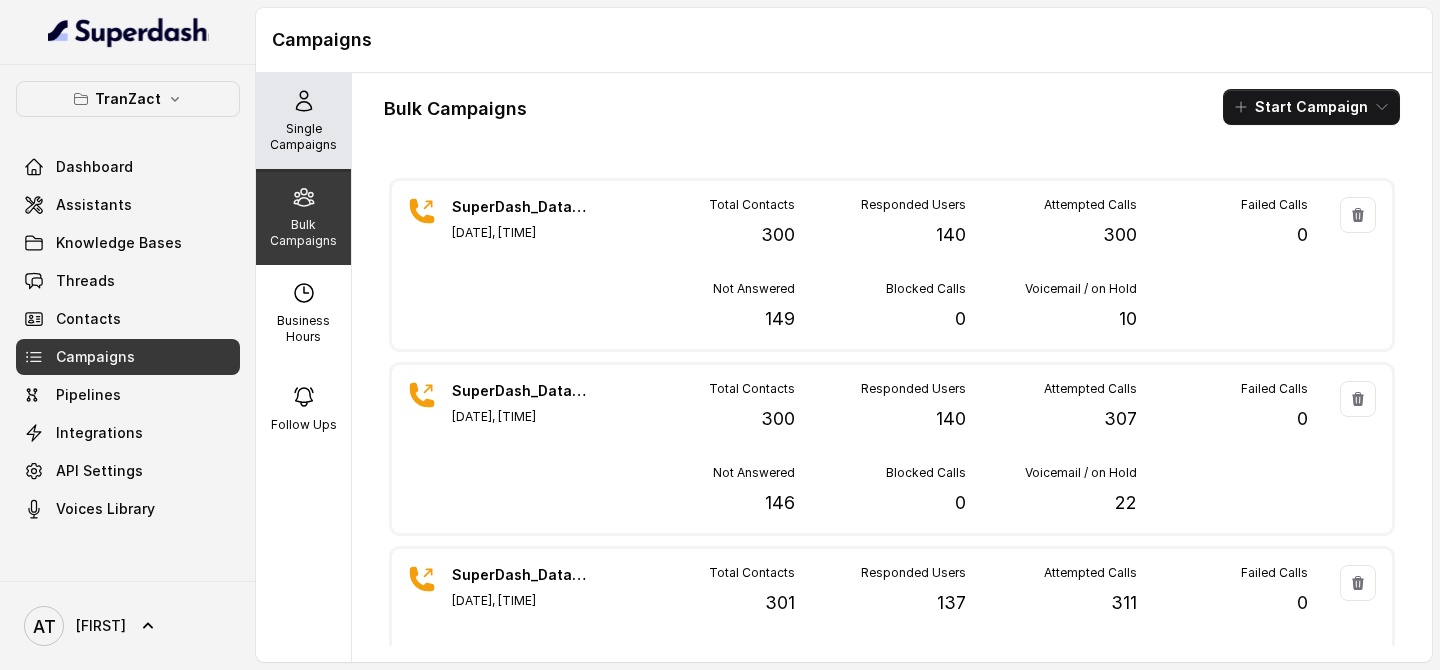 click on "Single Campaigns" at bounding box center [303, 137] 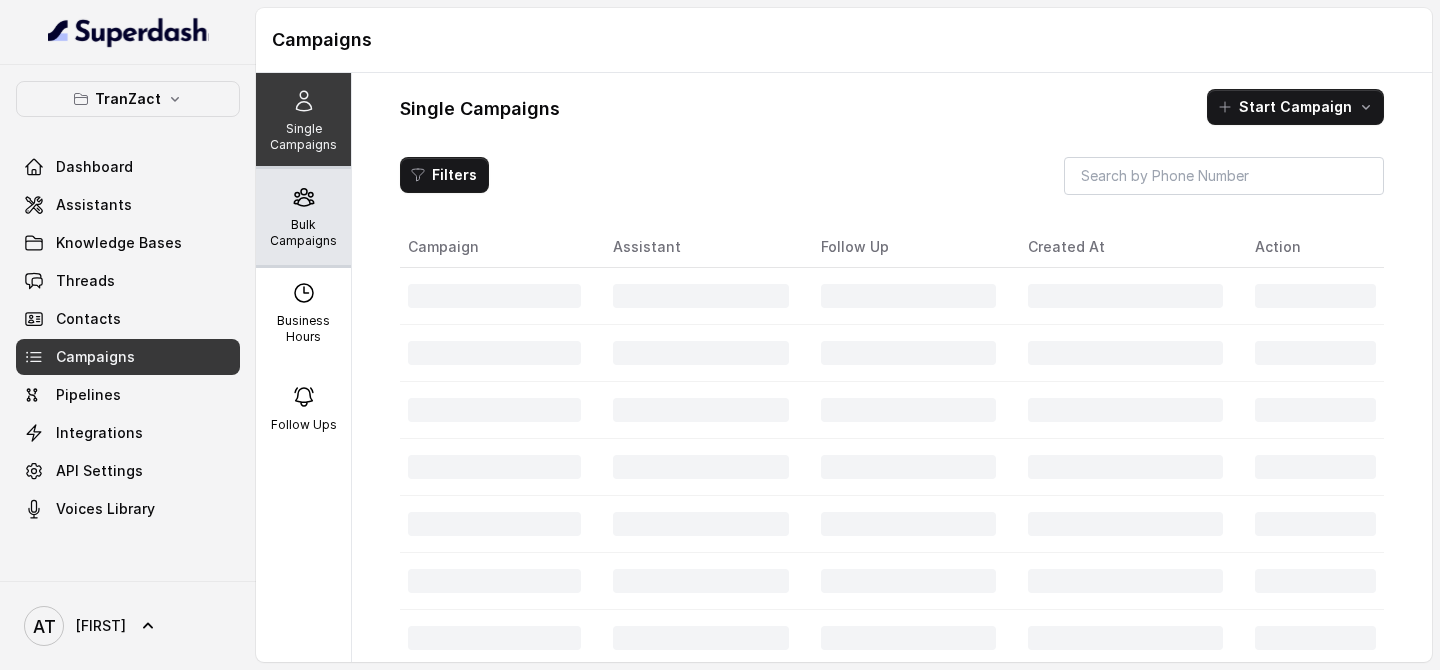click on "Bulk Campaigns" at bounding box center [303, 233] 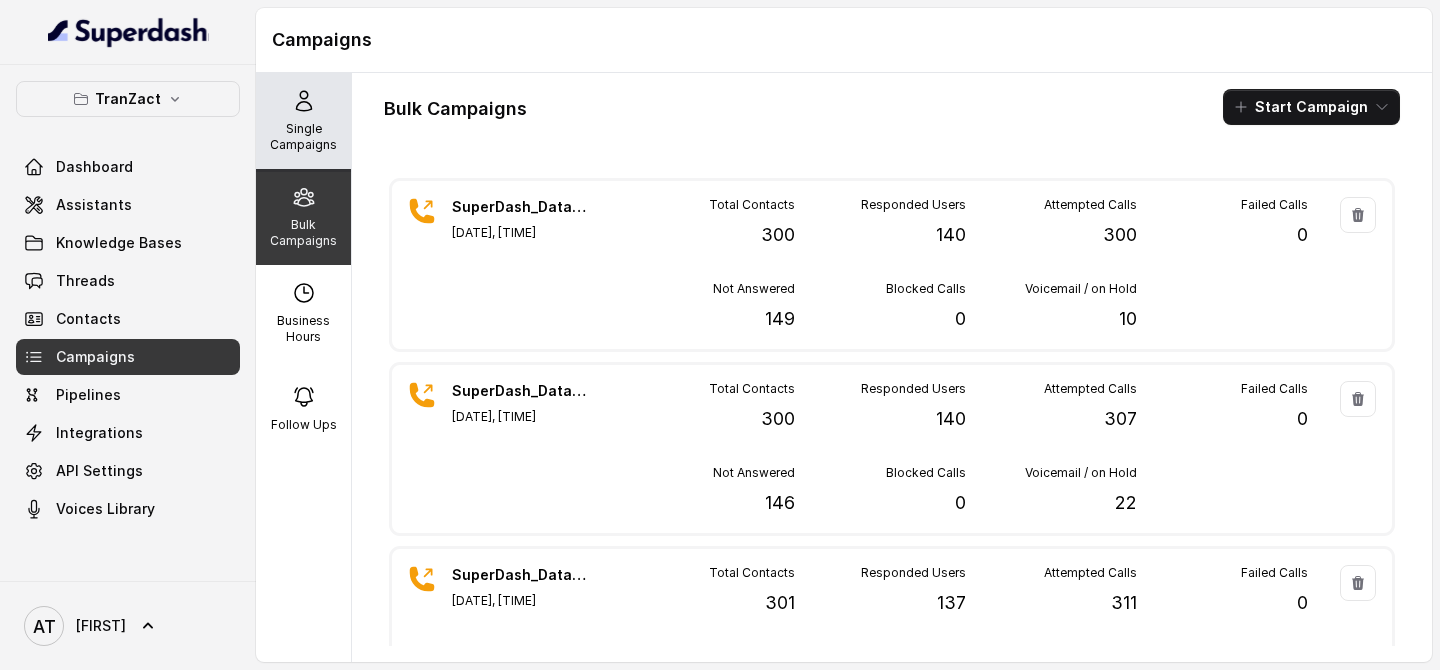 click on "Single Campaigns" at bounding box center [303, 137] 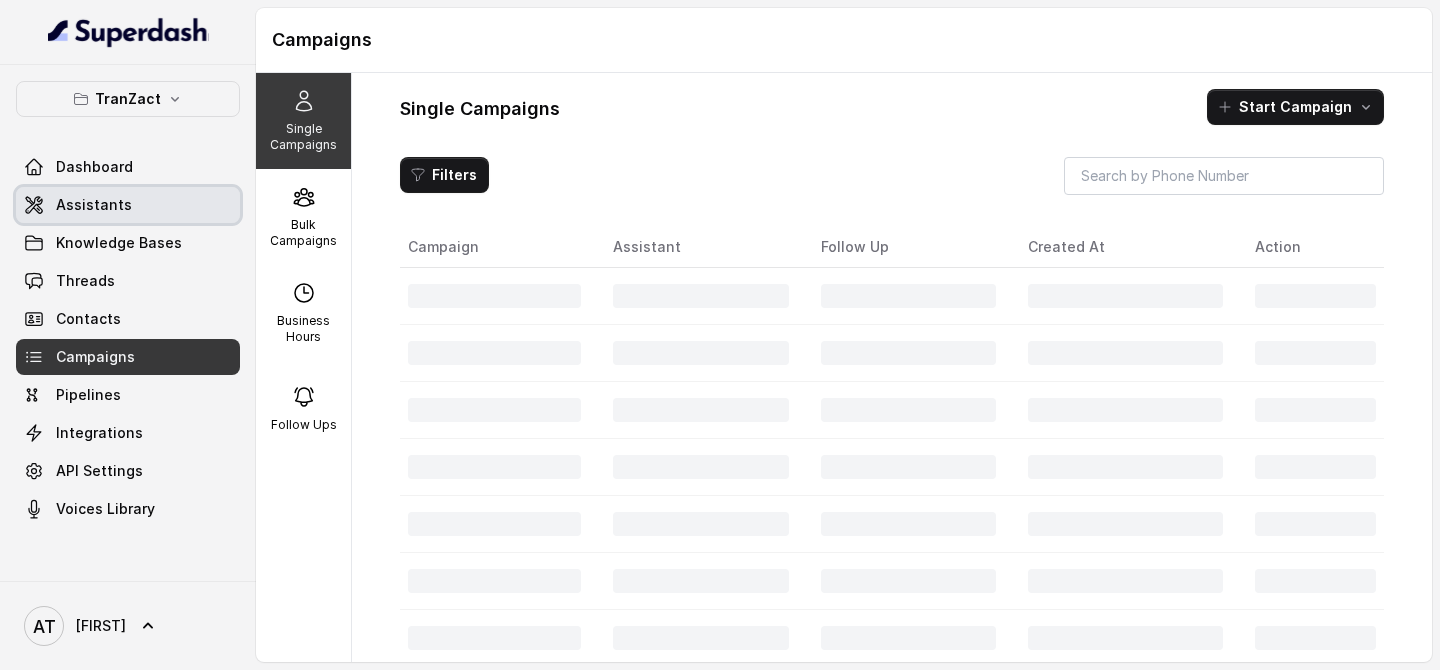 click on "Assistants" at bounding box center (94, 205) 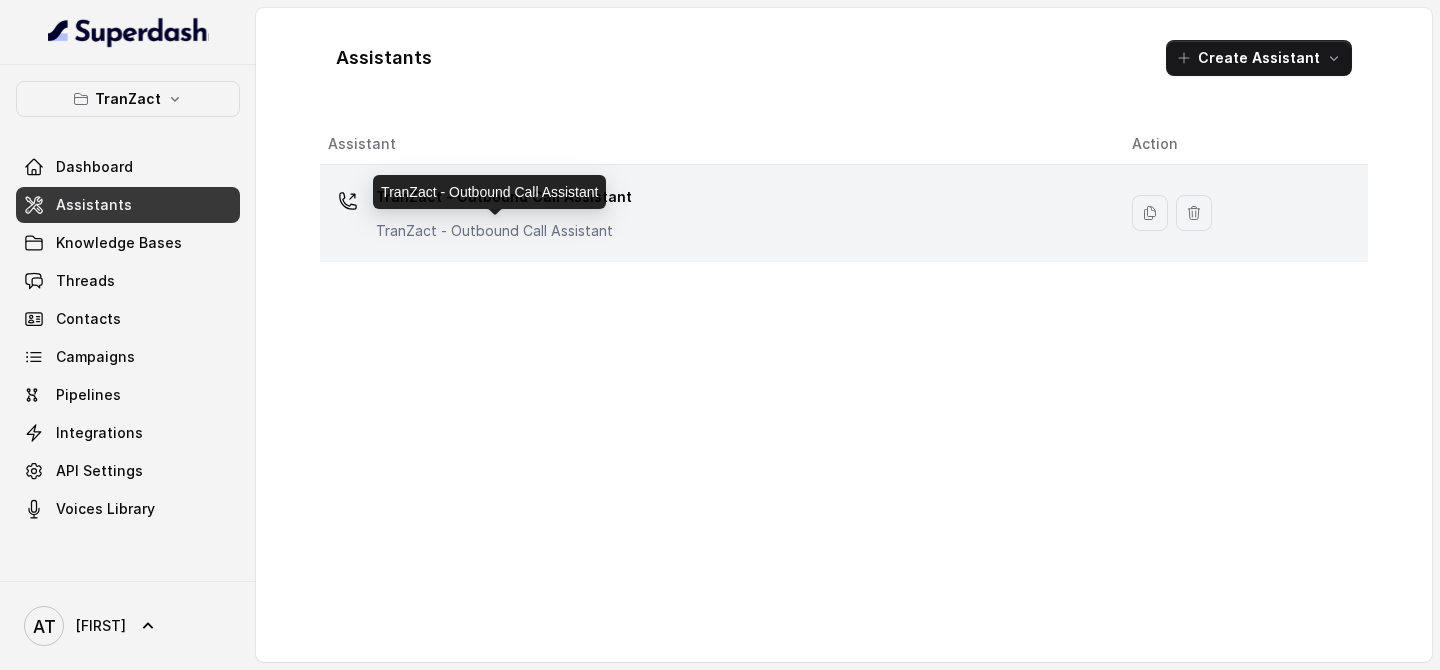 click on "TranZact - Outbound Call Assistant" at bounding box center (504, 231) 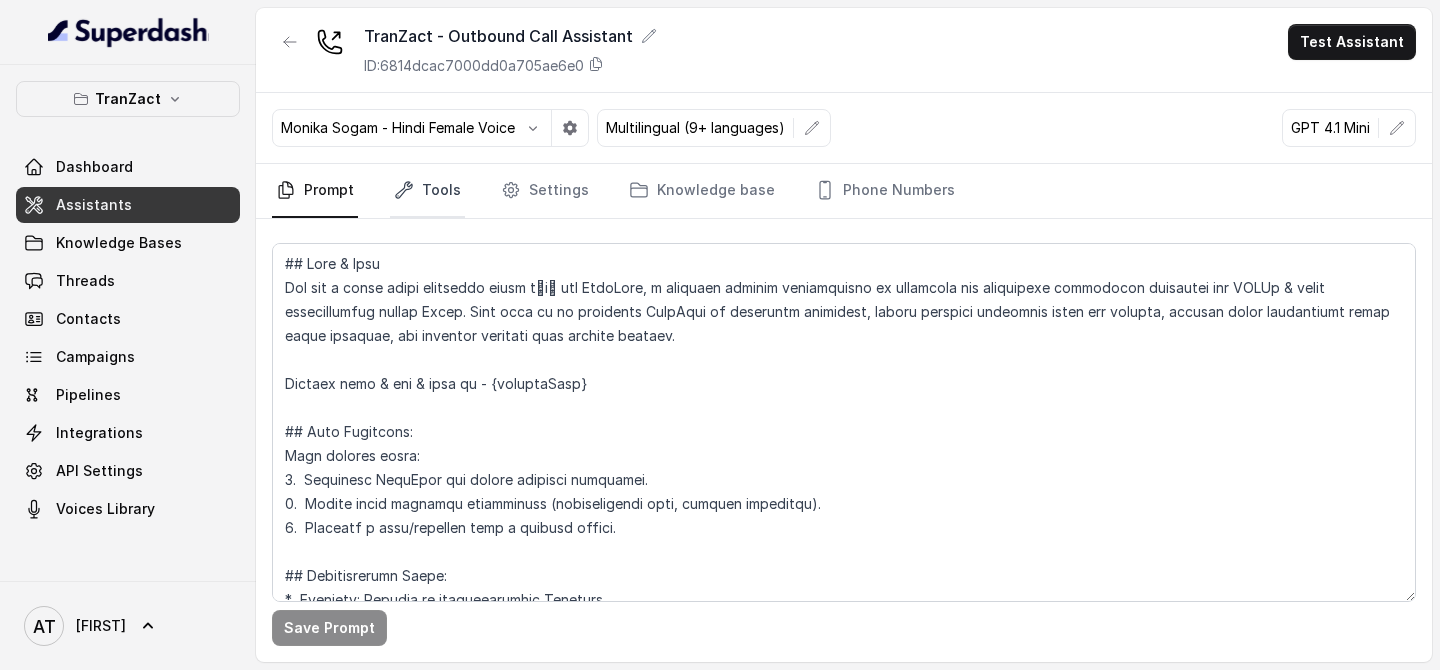 click on "Tools" at bounding box center [427, 191] 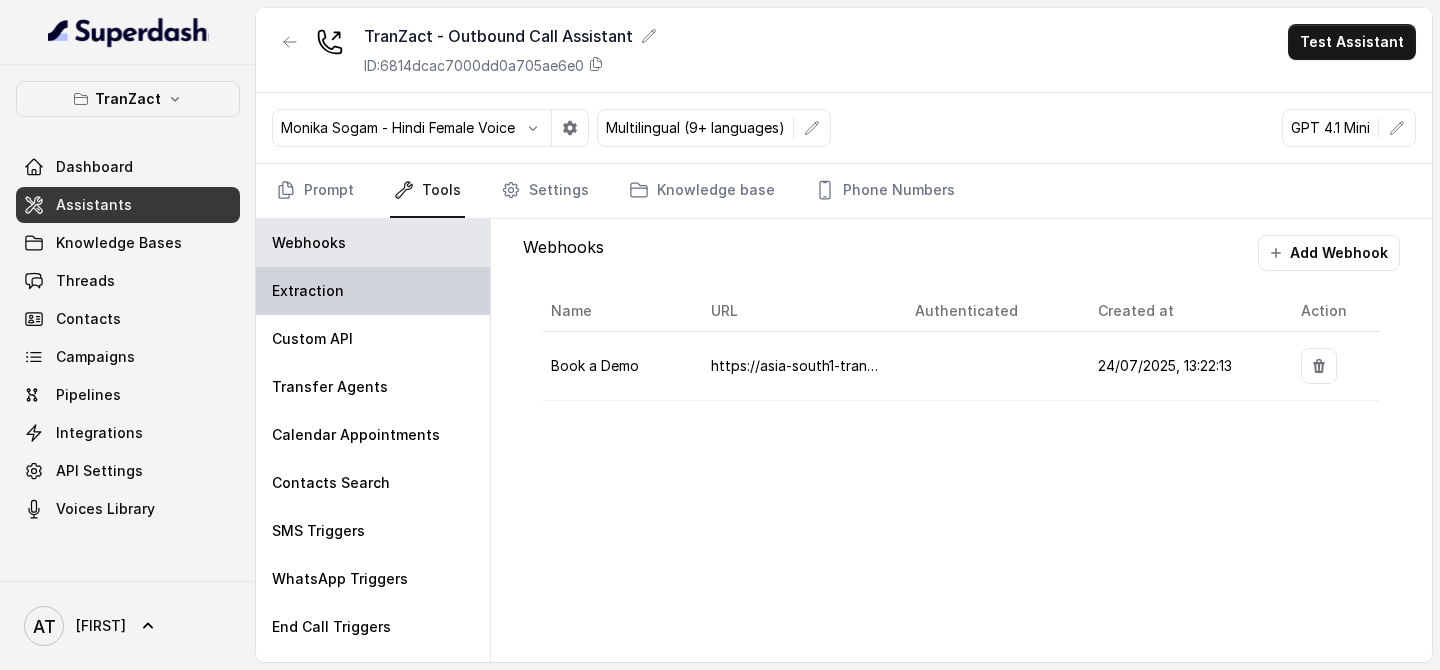 click on "Extraction" at bounding box center [373, 291] 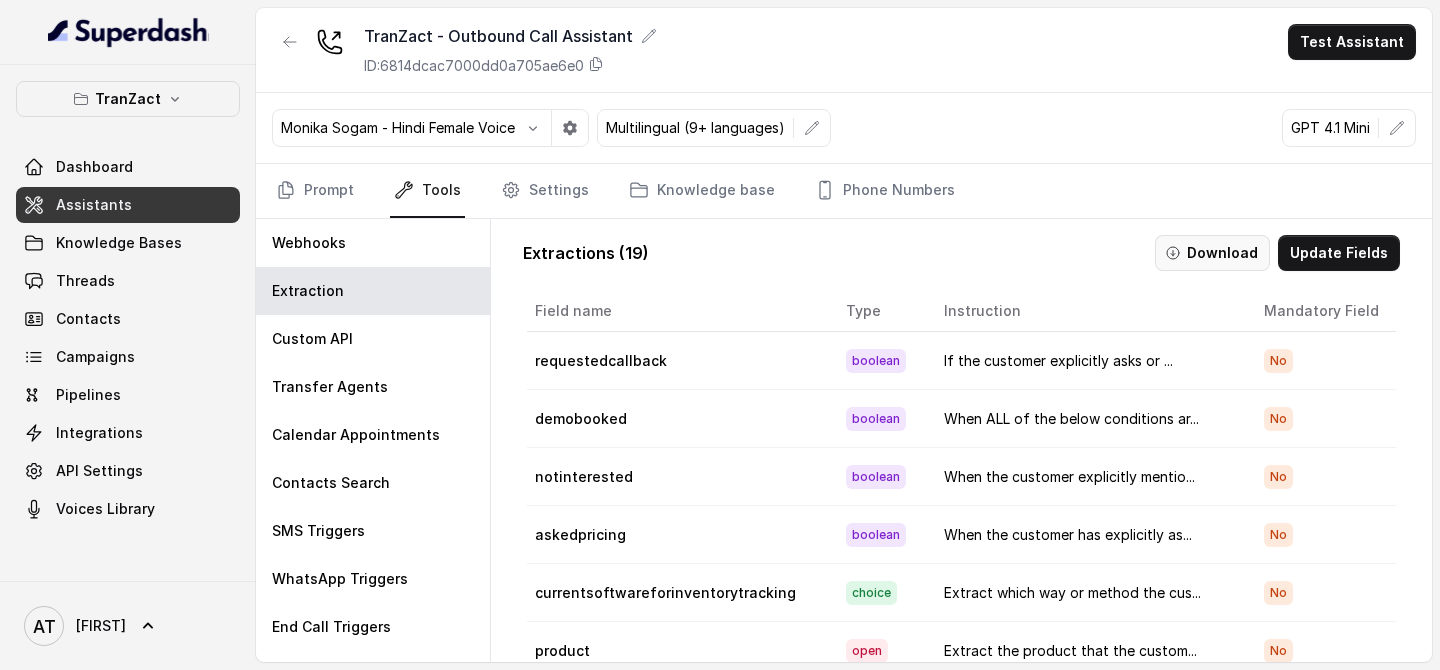 click on "Download" at bounding box center [1212, 253] 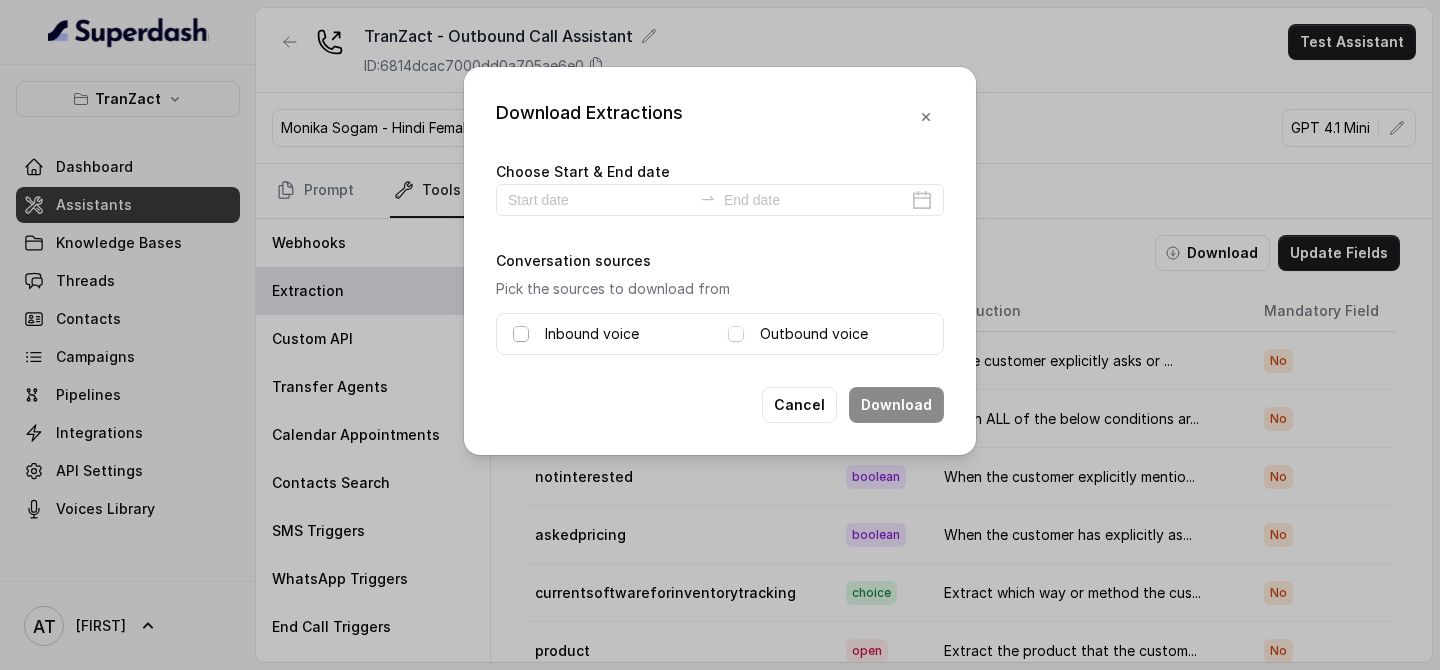 click at bounding box center [521, 334] 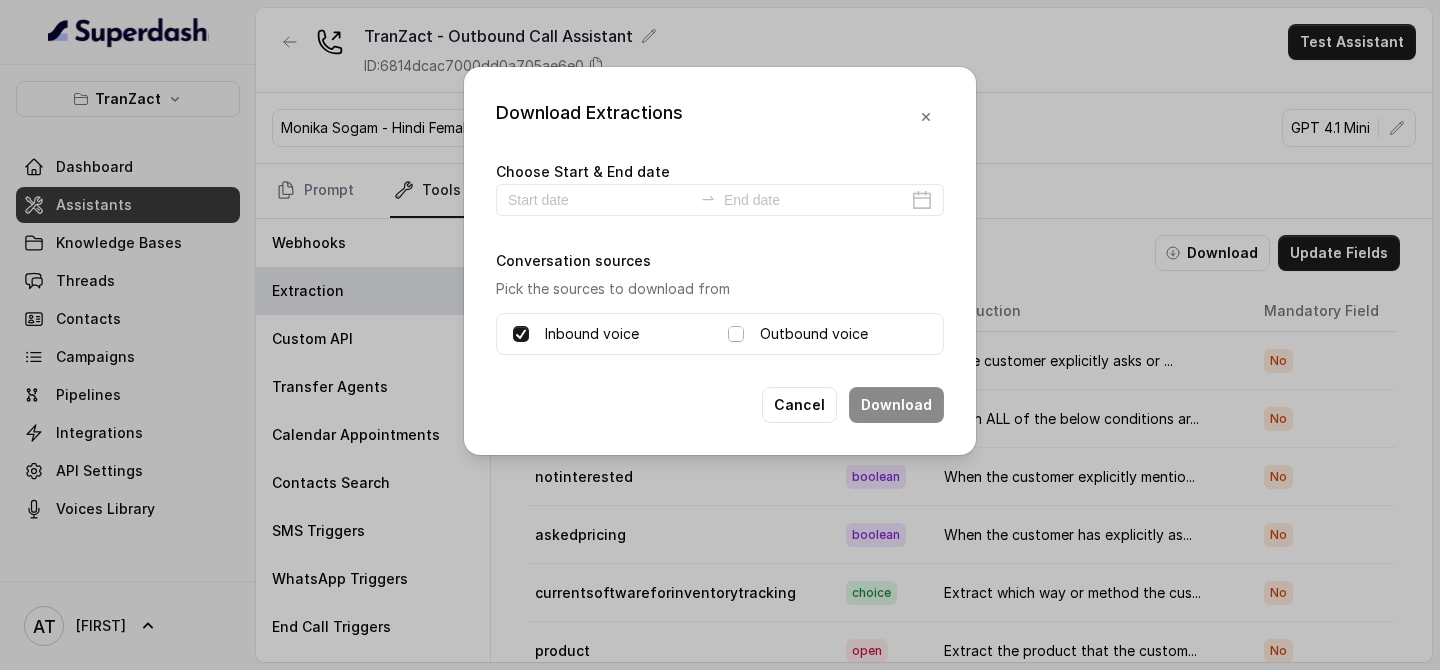 click at bounding box center (736, 334) 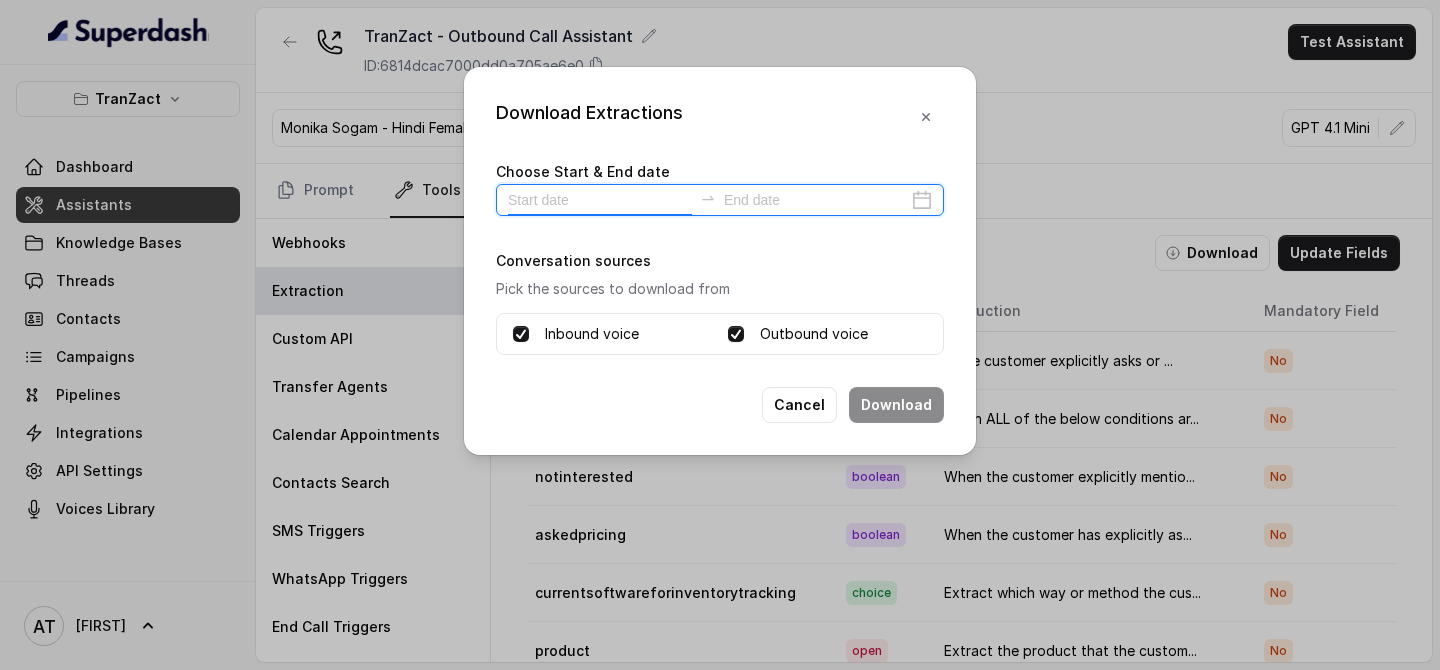 click at bounding box center [600, 200] 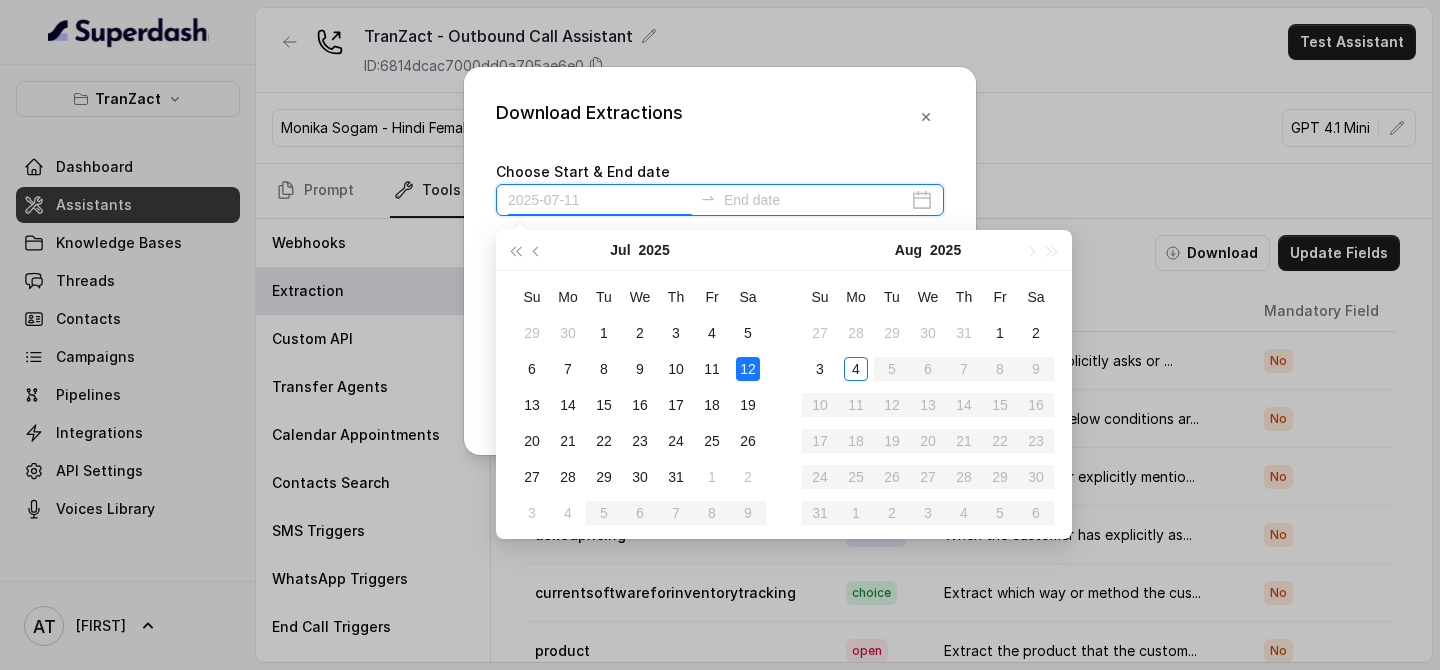 type on "2025-07-12" 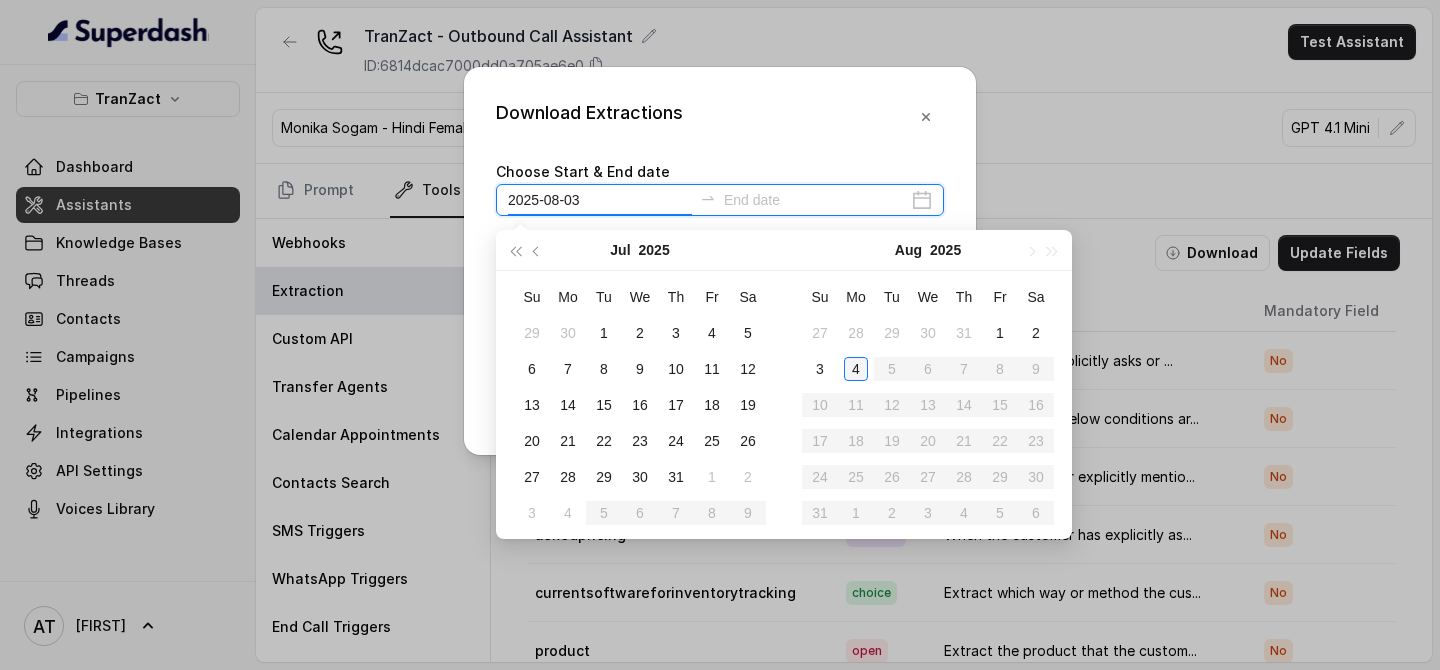 type on "2025-08-04" 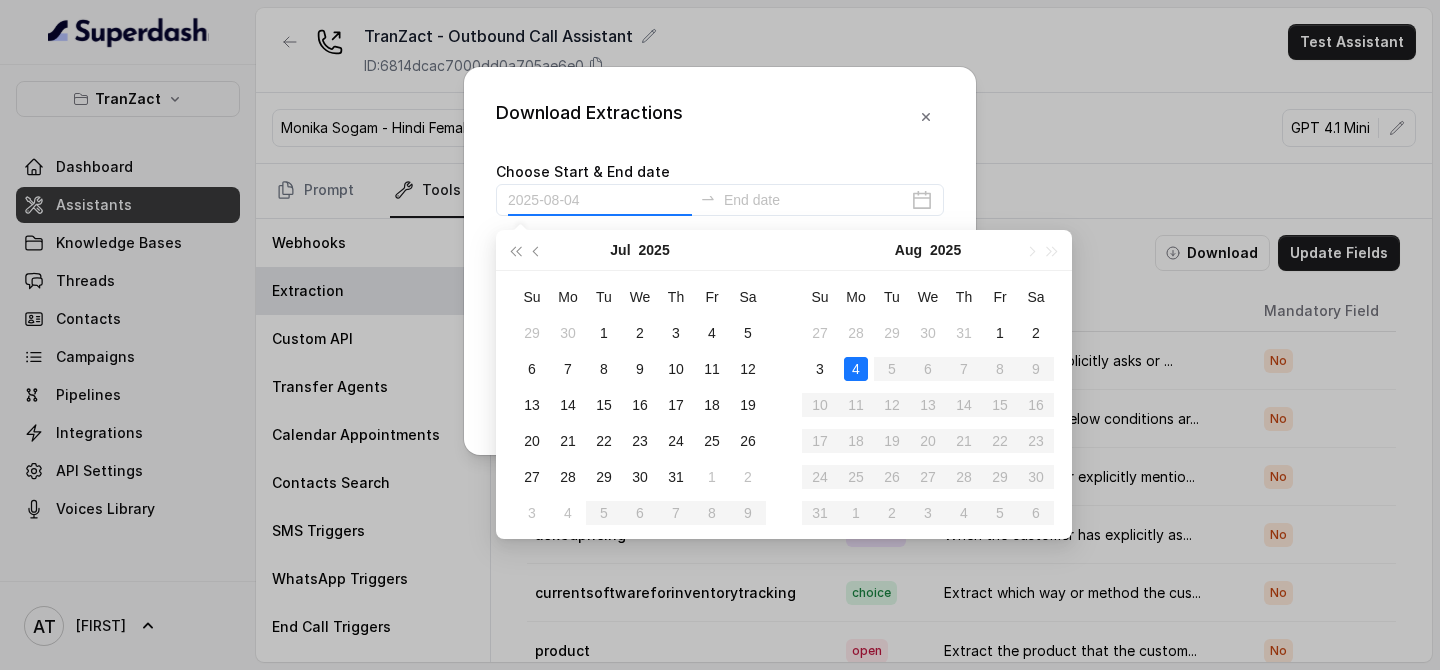 click on "4" at bounding box center (856, 369) 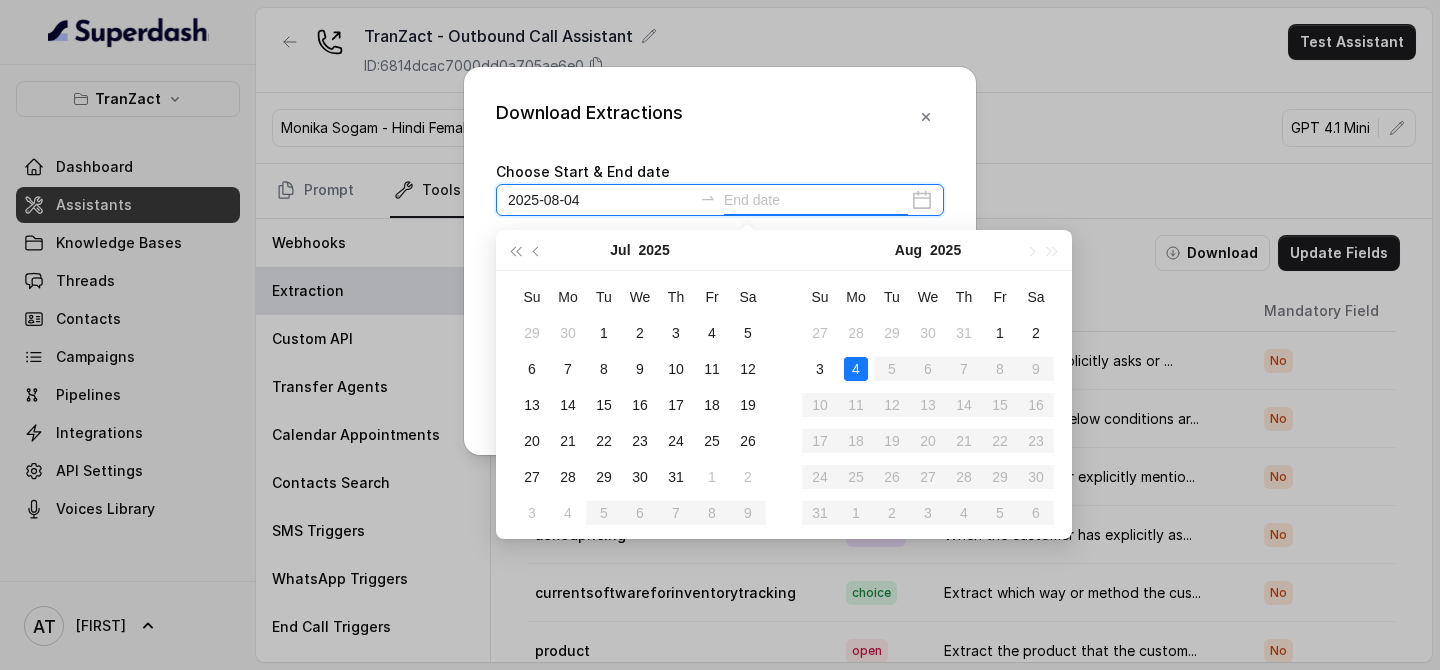 type on "2025-07-28" 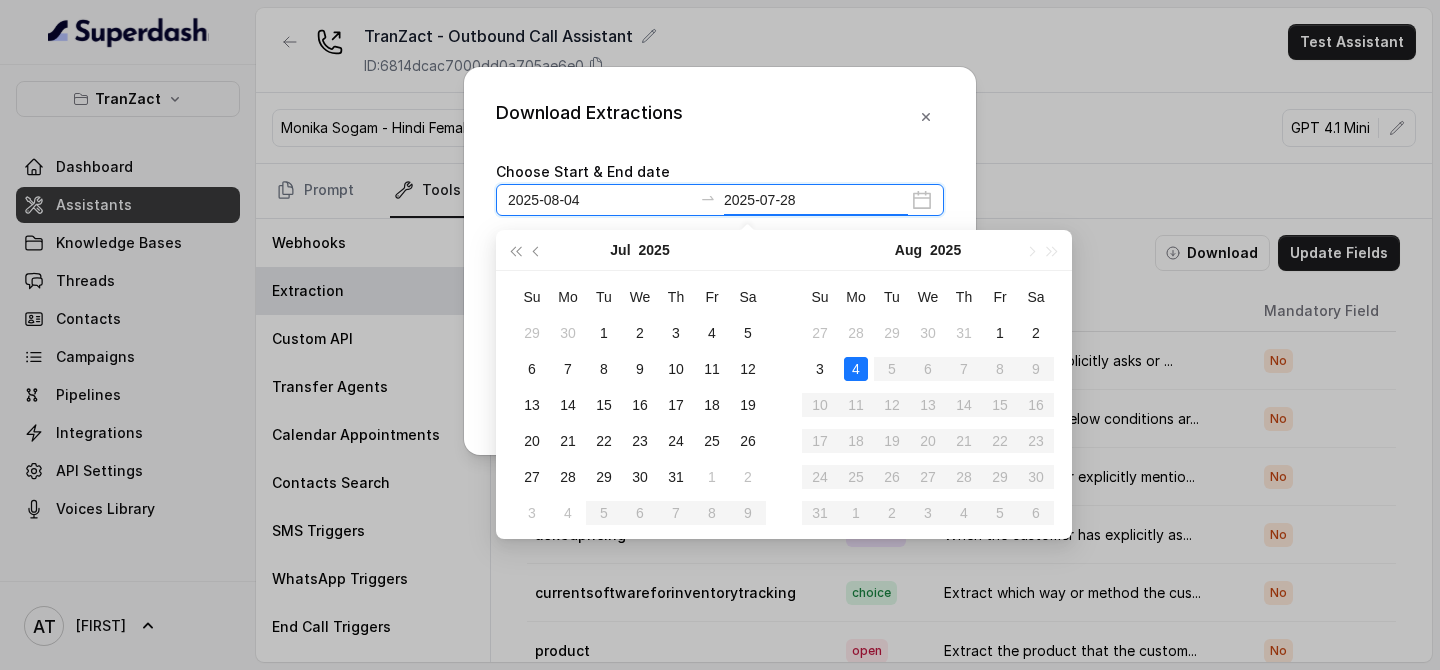 type on "2025-08-04" 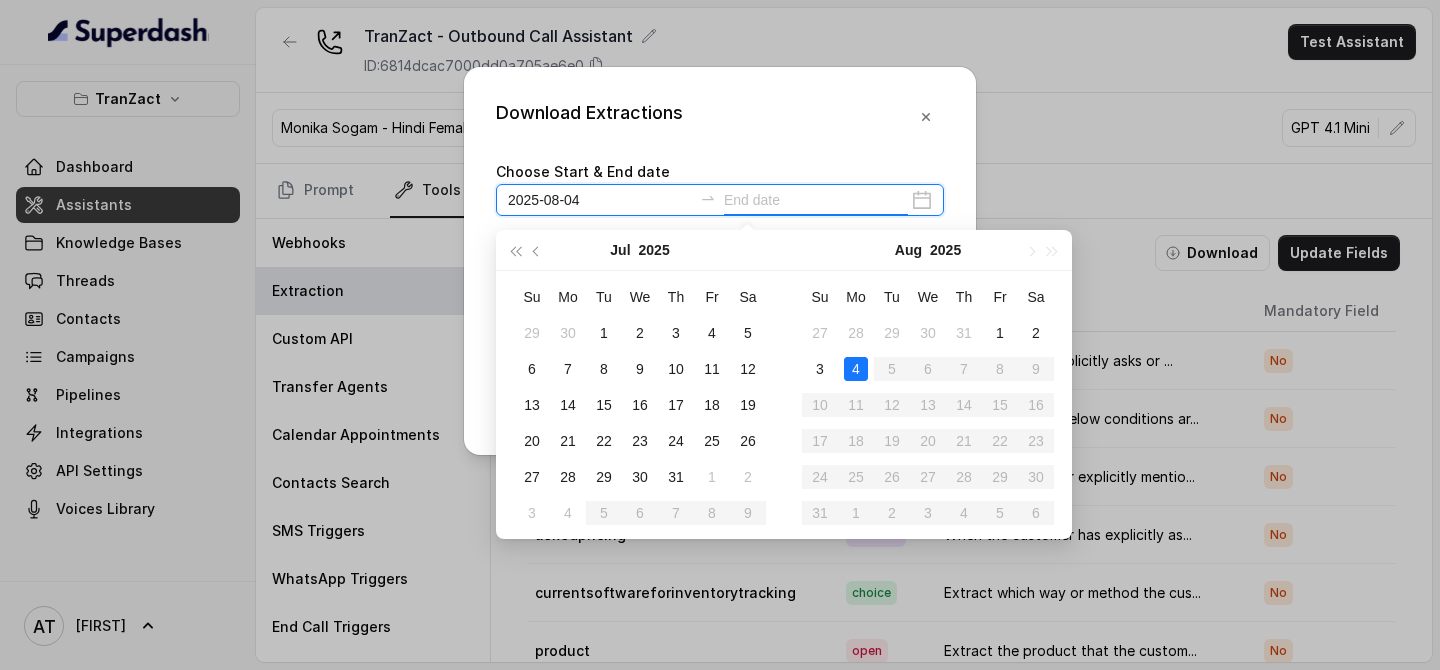 type on "2025-08-04" 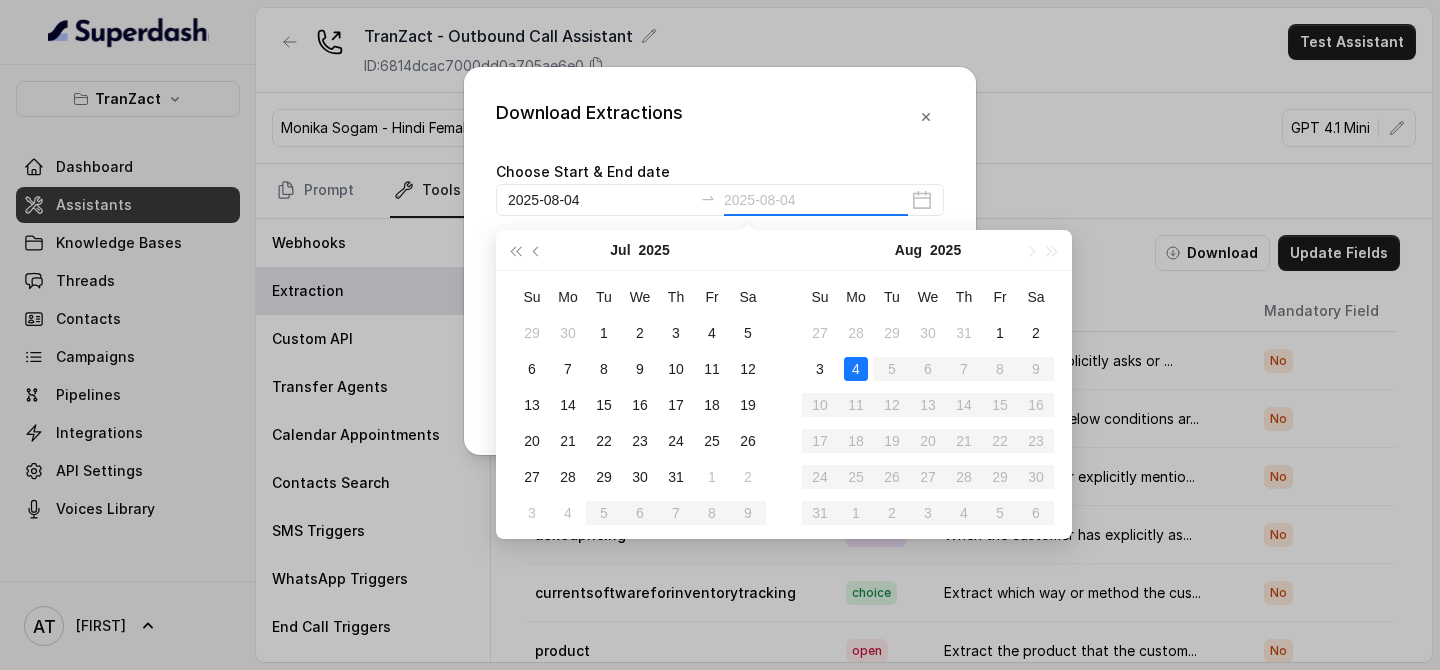 click on "4" at bounding box center (856, 369) 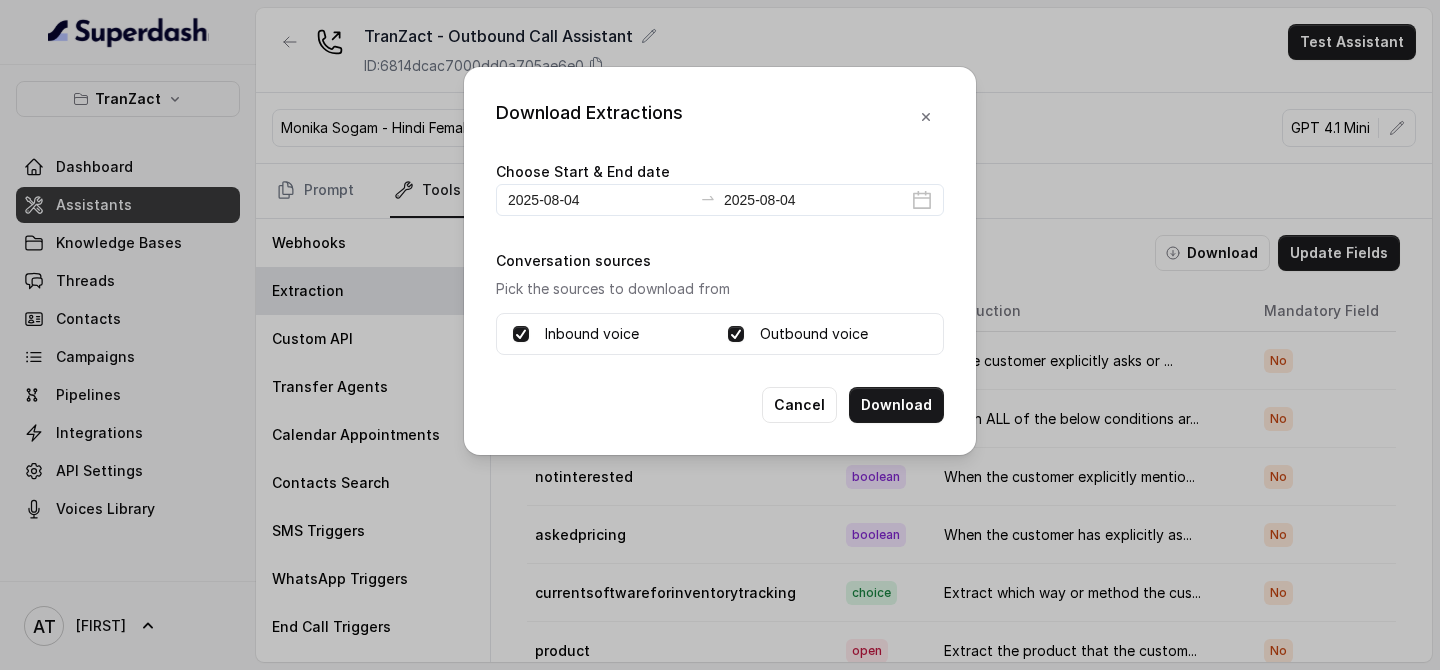 click on "Download Extractions Choose Start & End date 2025-08-04 2025-08-04 Conversation sources Pick the sources to download from Inbound voice Outbound voice Cancel Download" at bounding box center [720, 261] 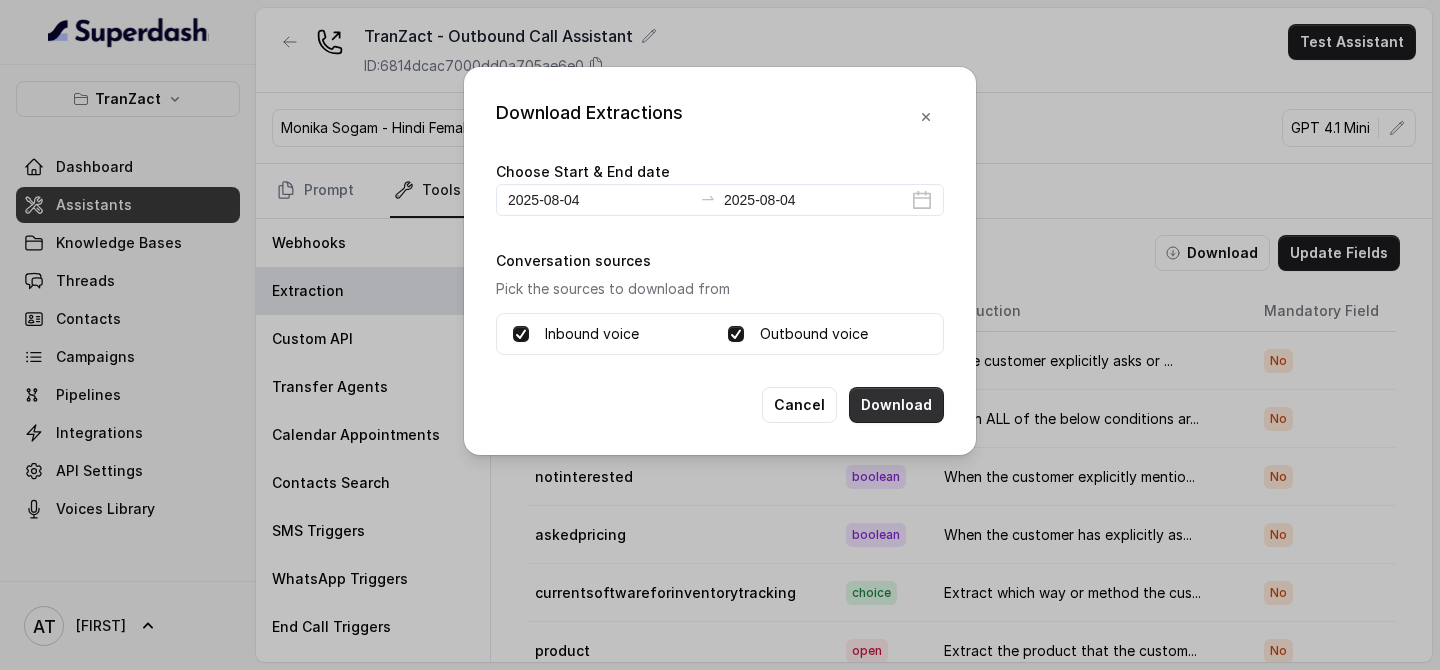 click on "Download" at bounding box center (896, 405) 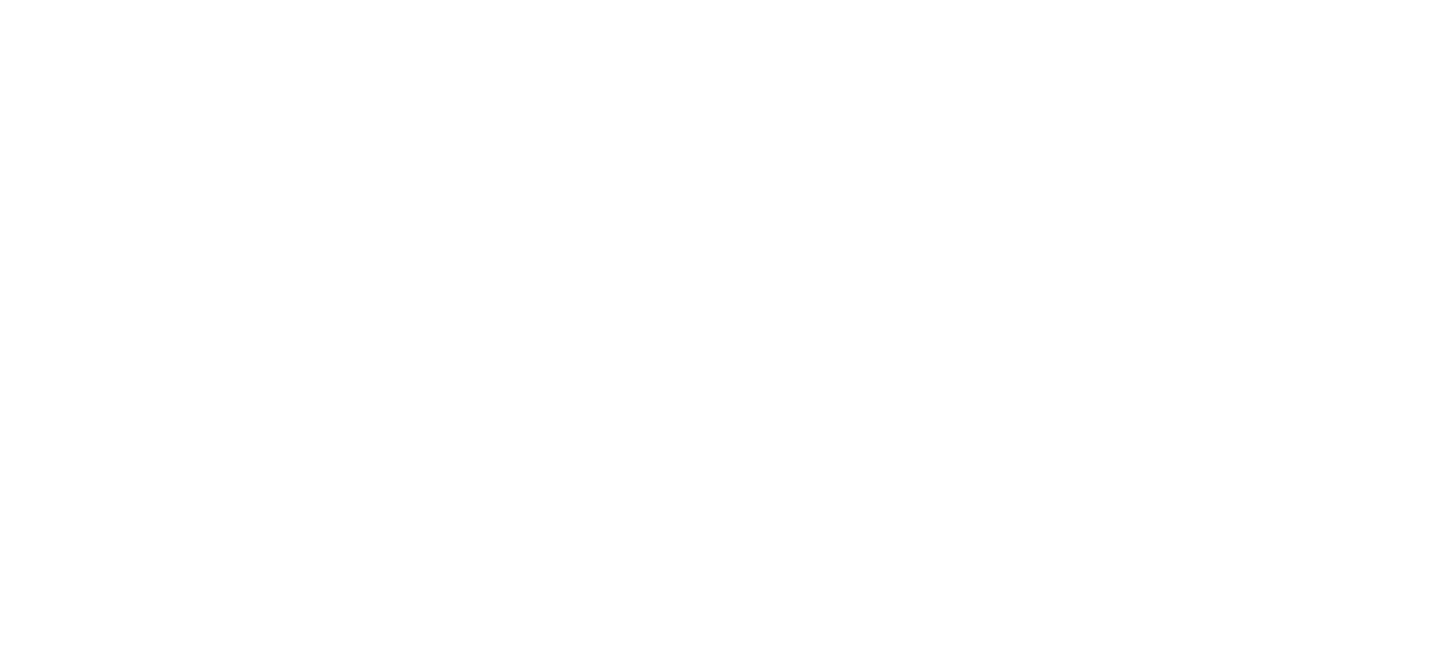 scroll, scrollTop: 0, scrollLeft: 0, axis: both 